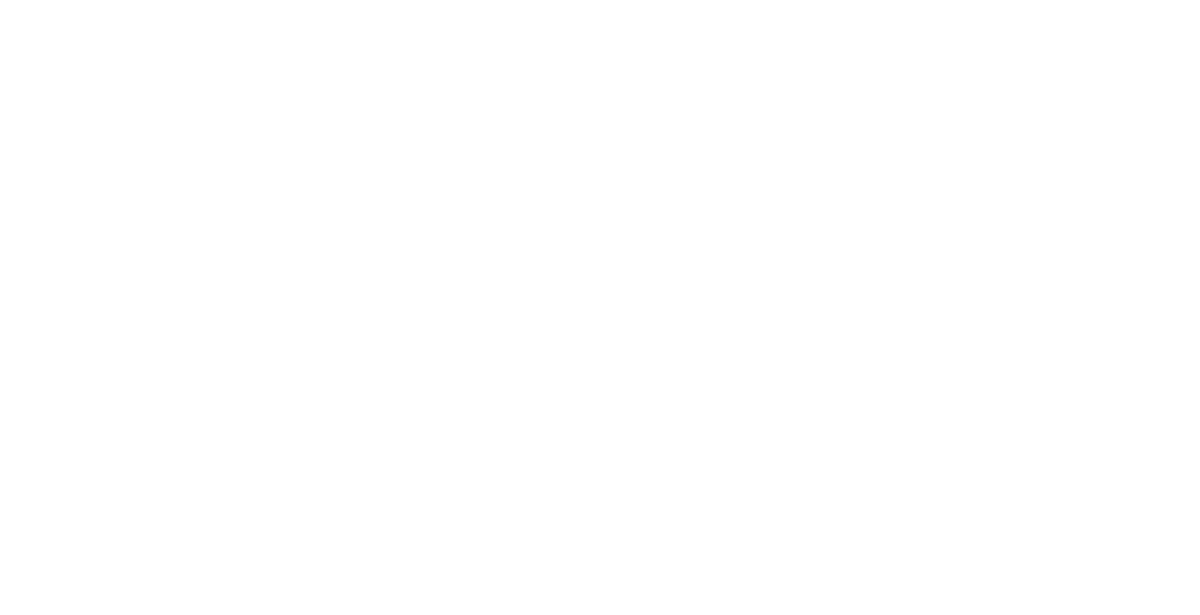 scroll, scrollTop: 0, scrollLeft: 0, axis: both 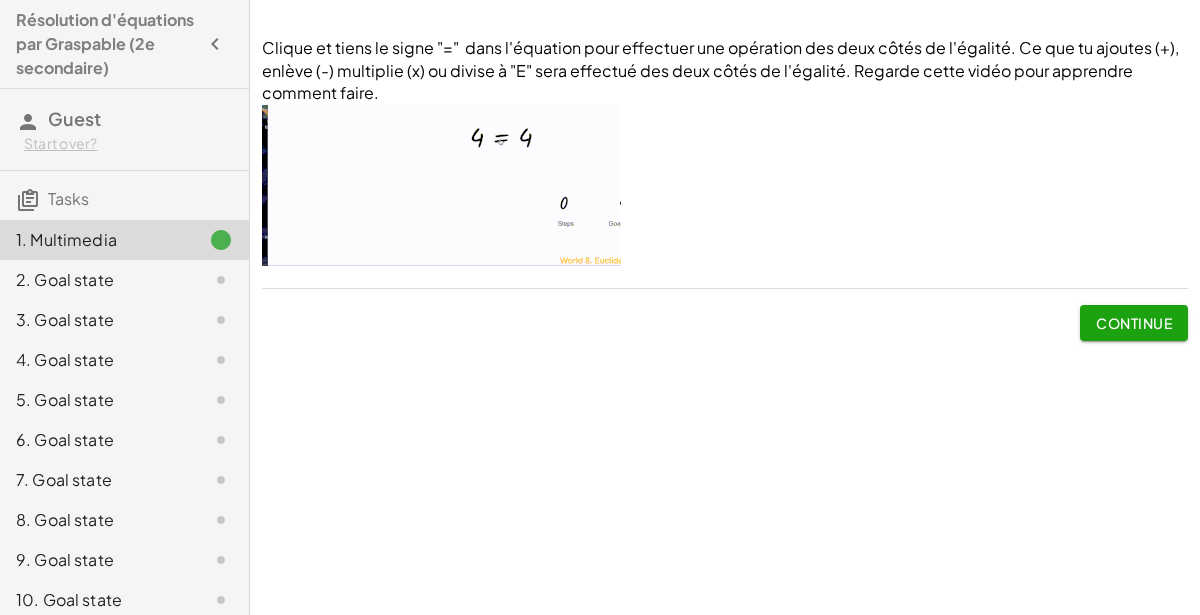 click on "Continue" at bounding box center (1134, 323) 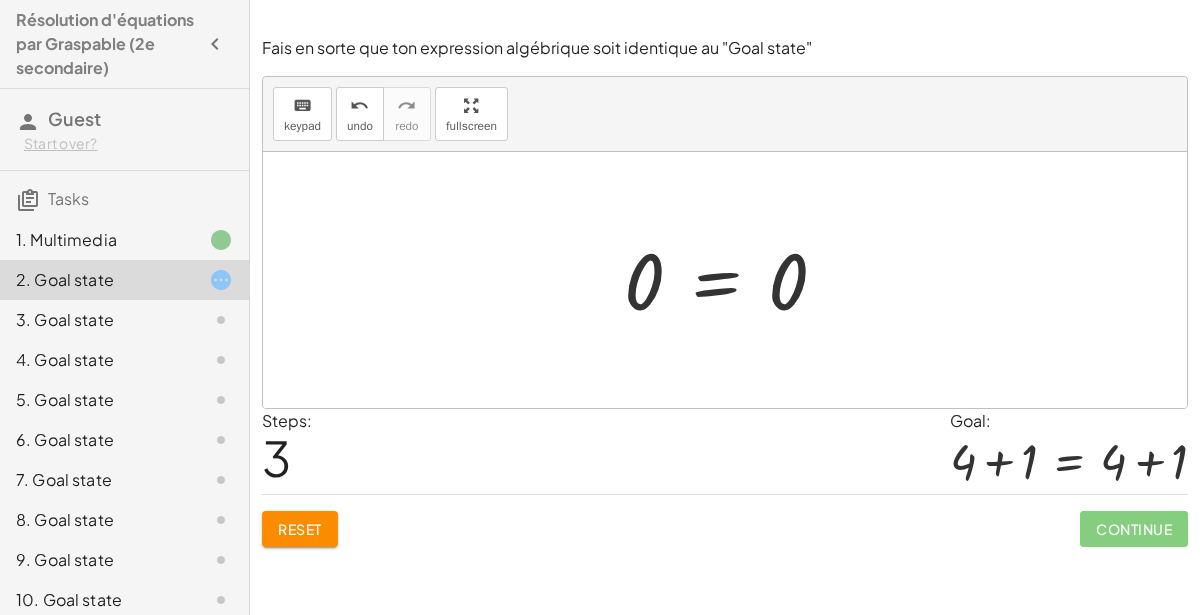 click on "Reset" 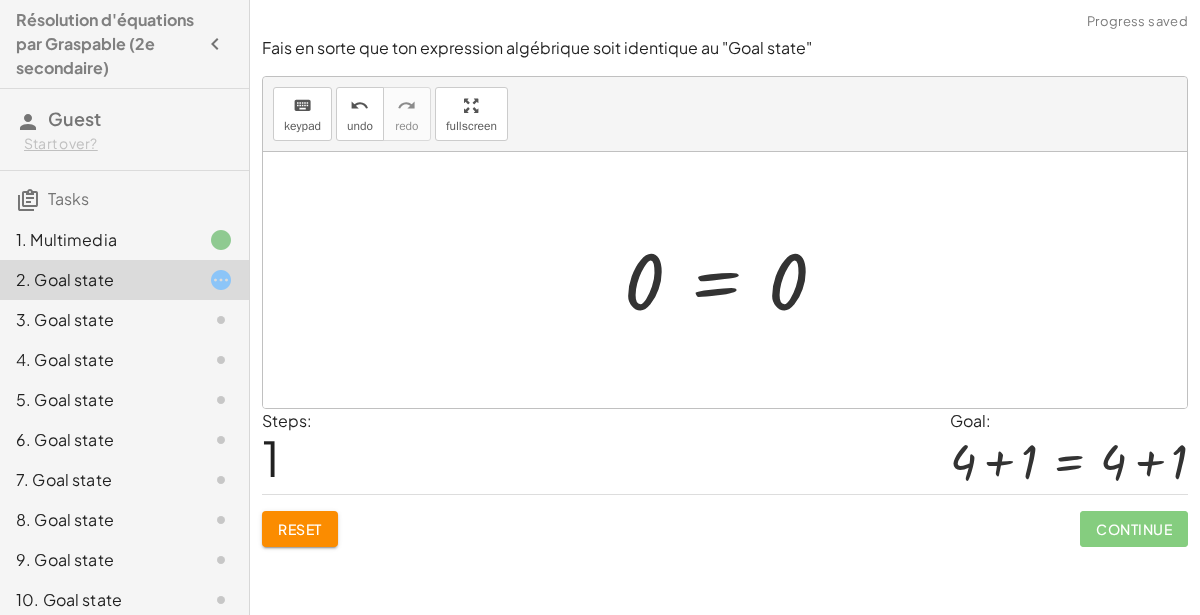 click on "Reset" 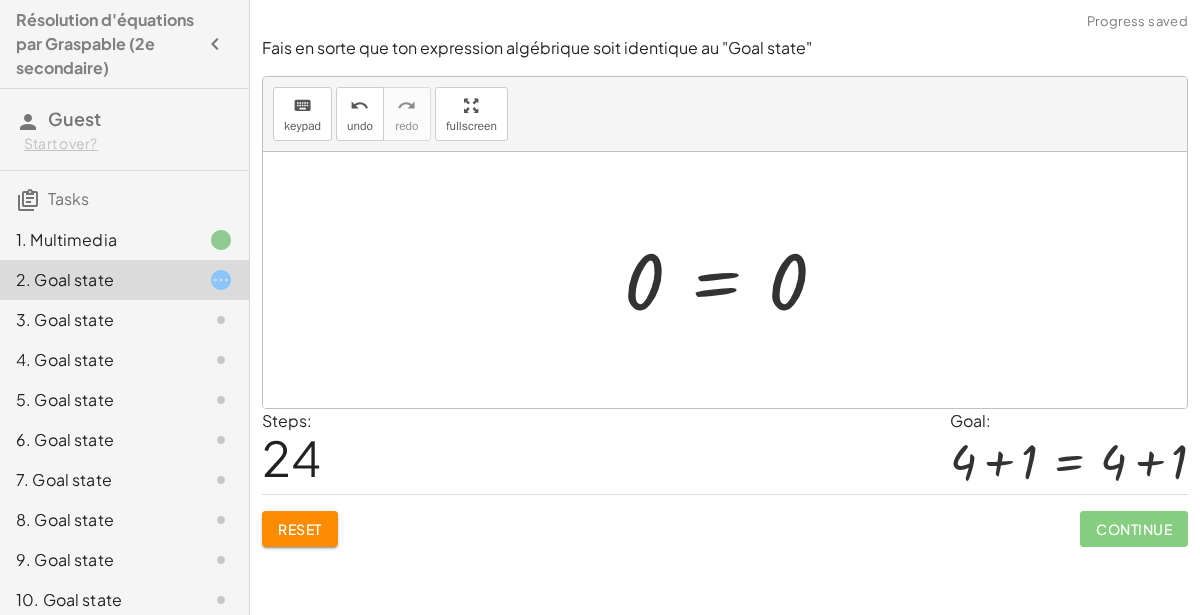 click on "Reset" 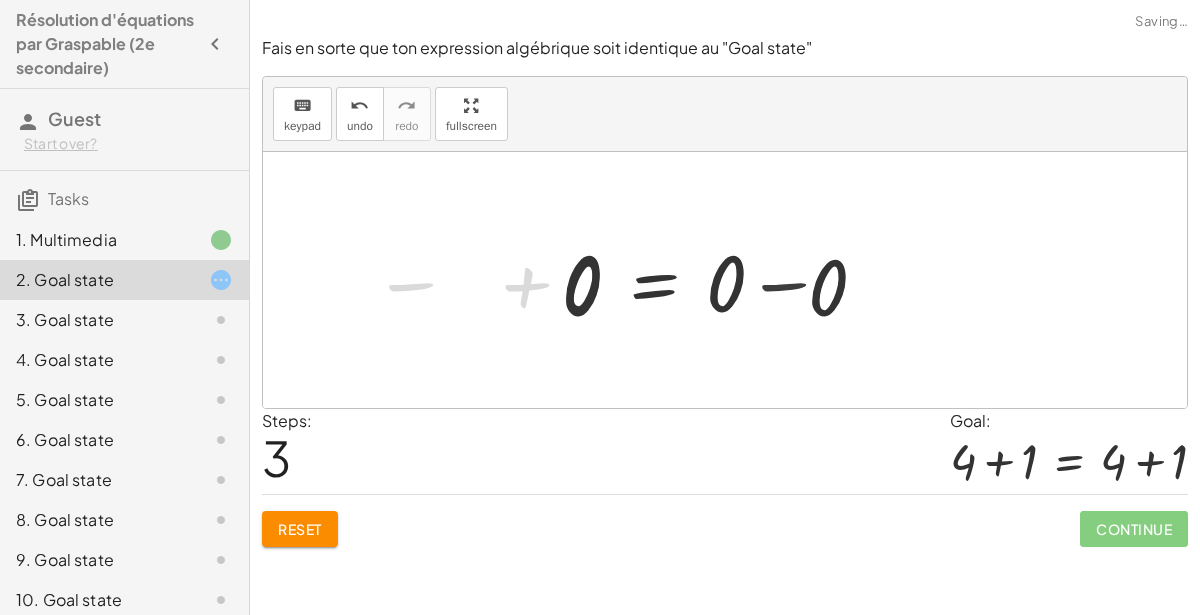 click on "Reset" 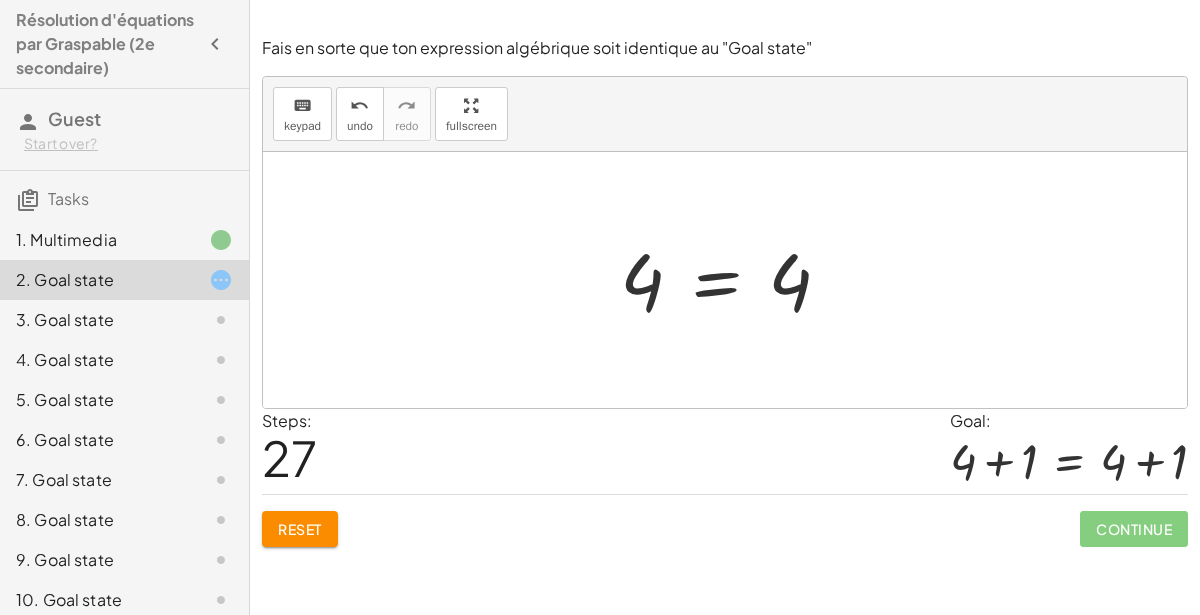 click on "Reset" 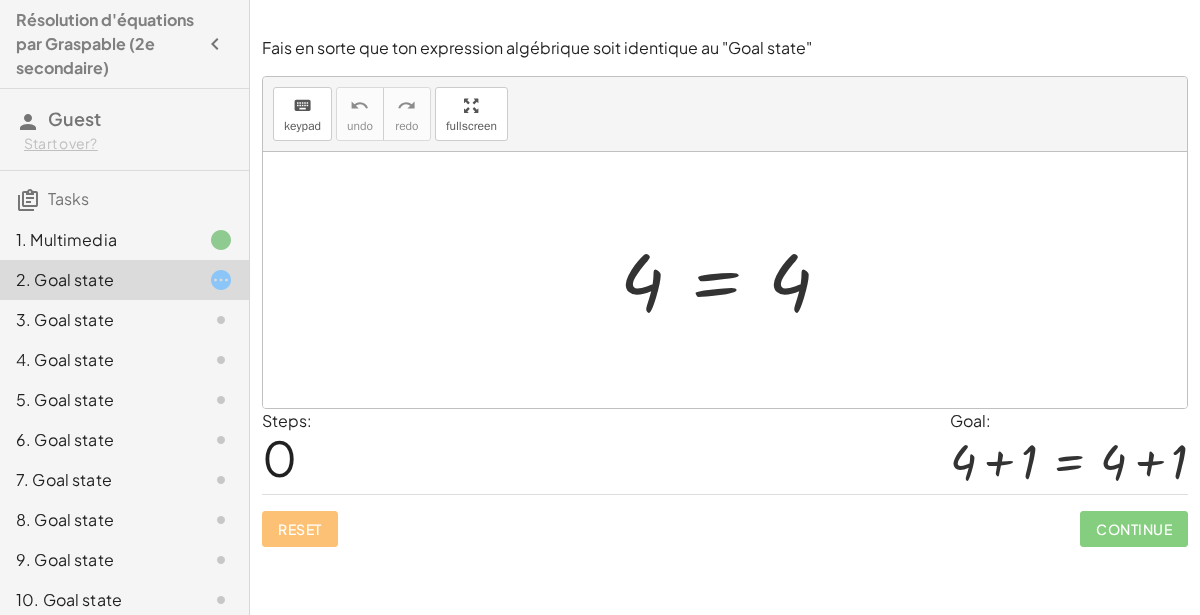 click on "3. Goal state" 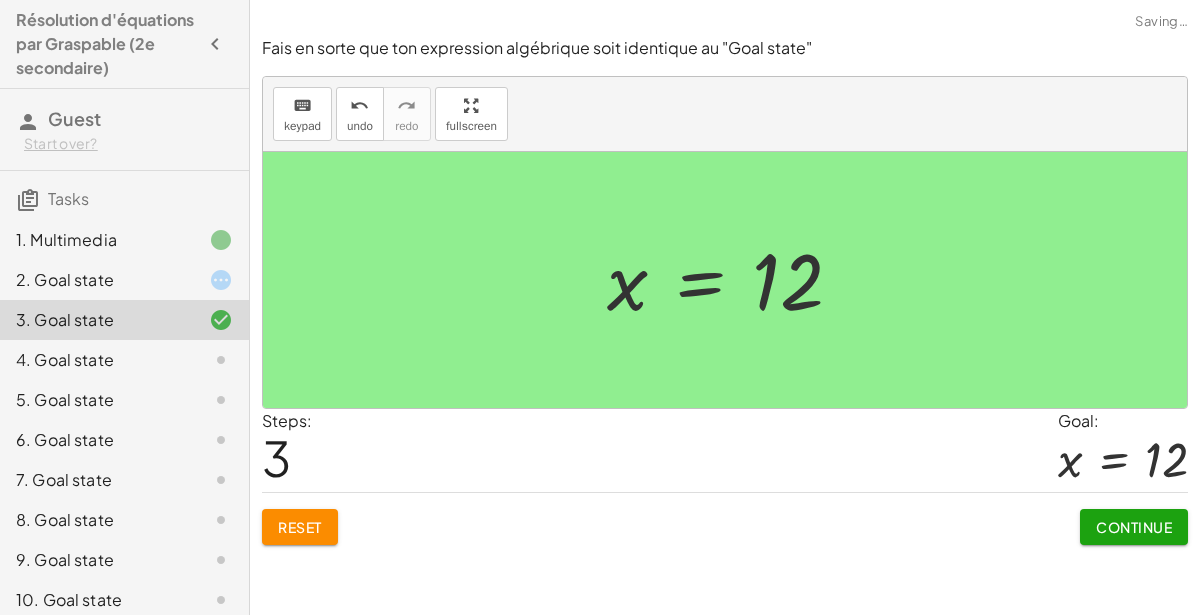 click on "Continue" at bounding box center [1134, 527] 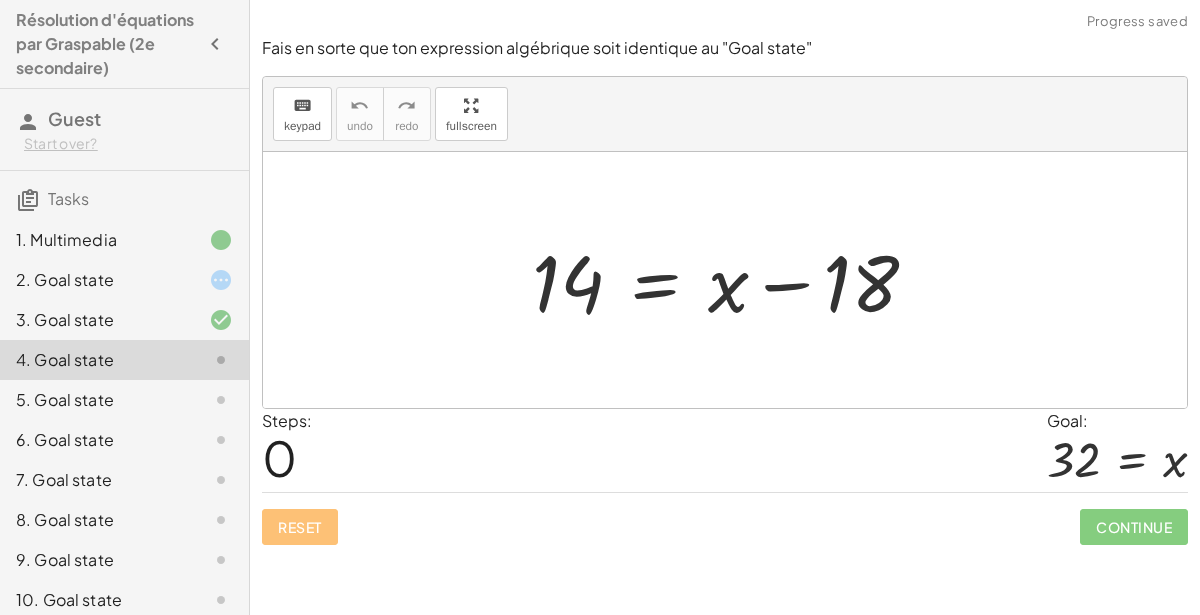 click 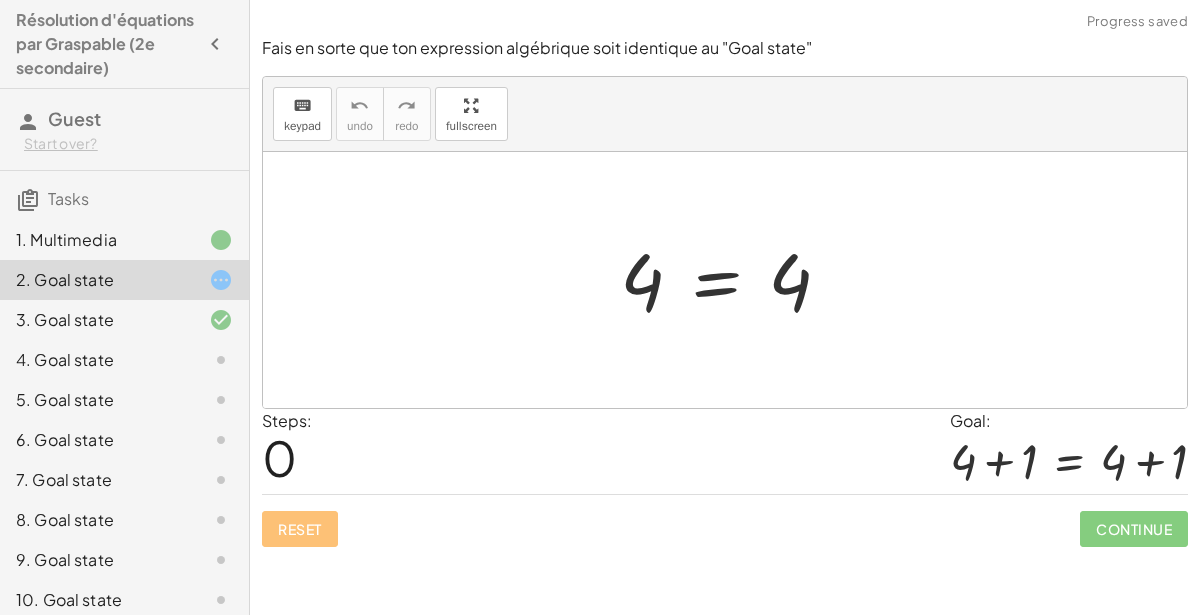 click on "3. Goal state" 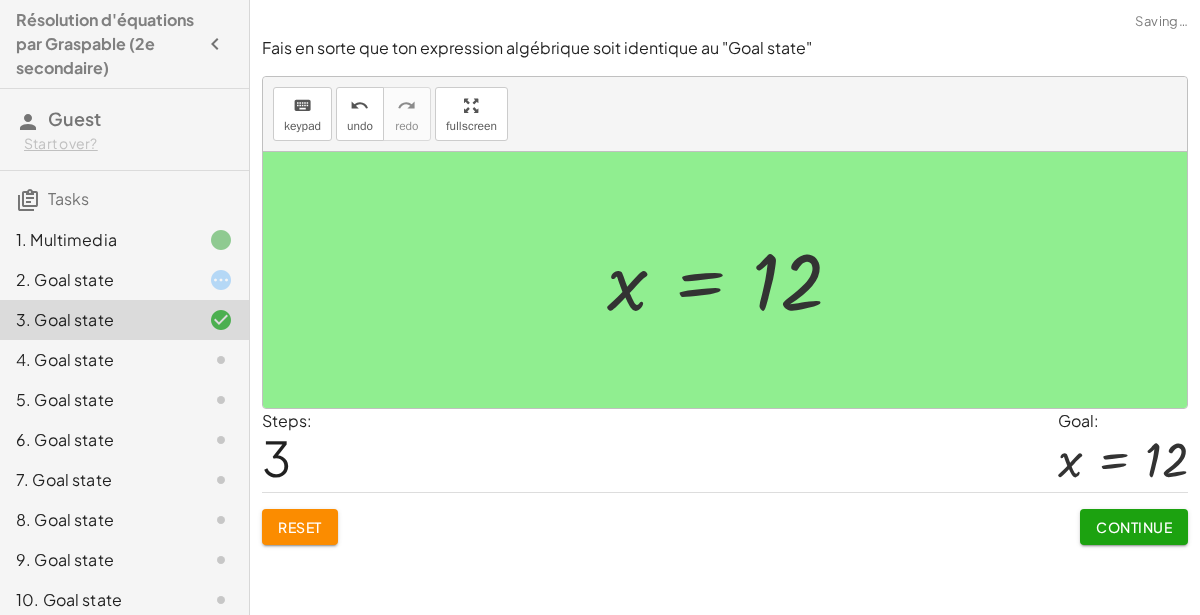 click 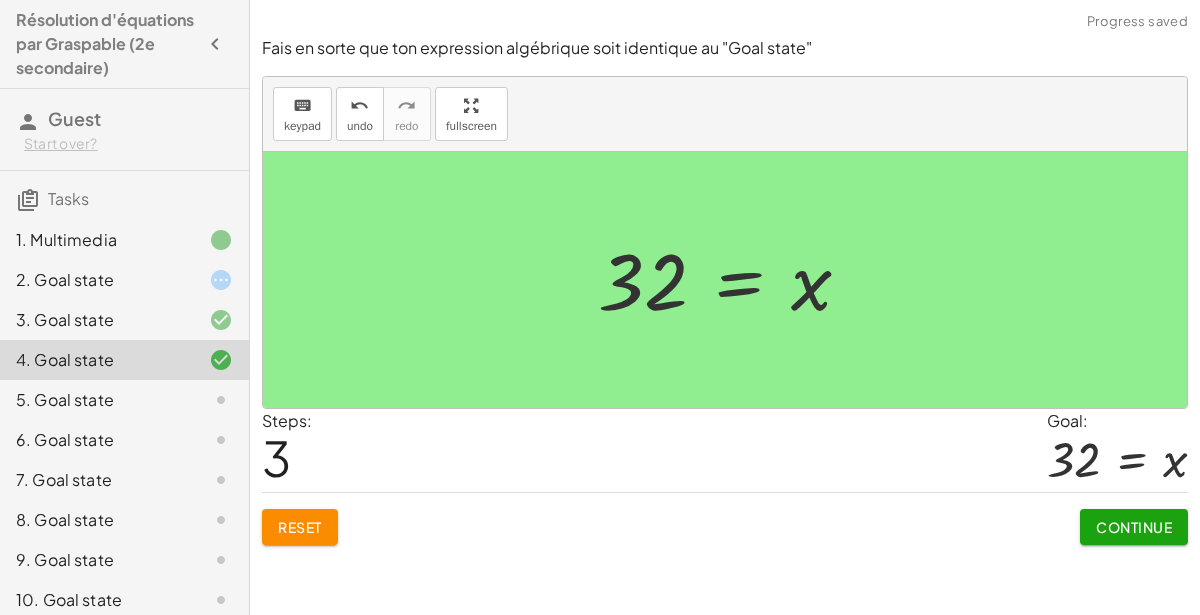 click on "Fais en sorte que ton expression algébrique soit identique au "Goal state" keyboard keypad undo undo redo redo fullscreen 14 = + x − 18 + 14 + 18 = + x − 18 + 18 32 = + x − 18 + 18 32 = + x + 0 = x 32 × Steps:  3 Goal: 32 = x Reset   Continue" 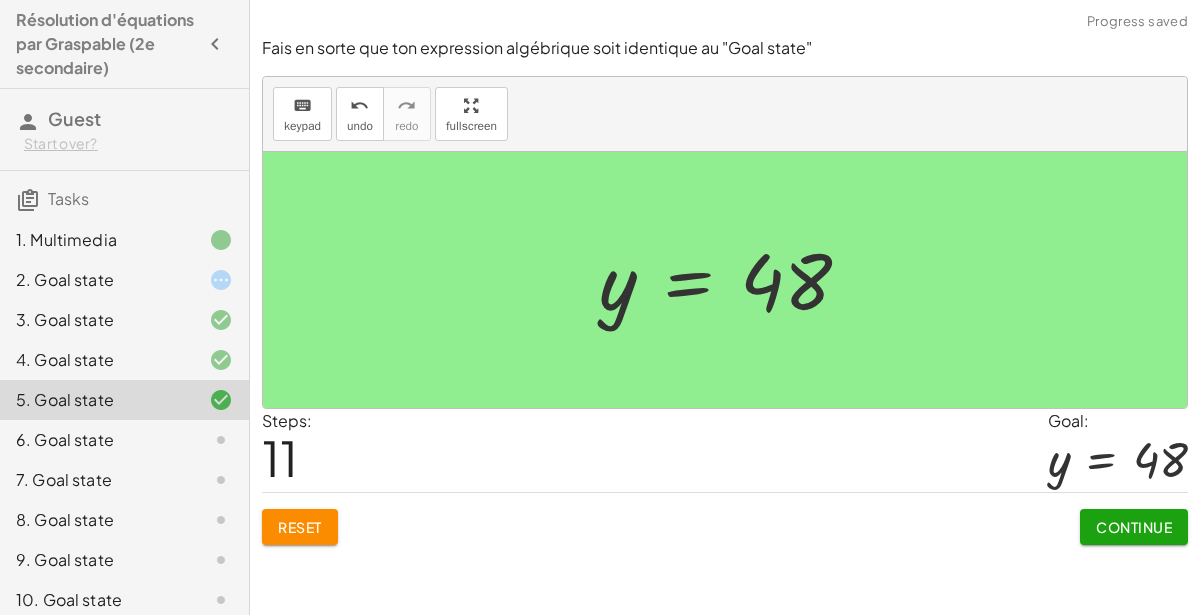 click on "Continue" at bounding box center [1134, 527] 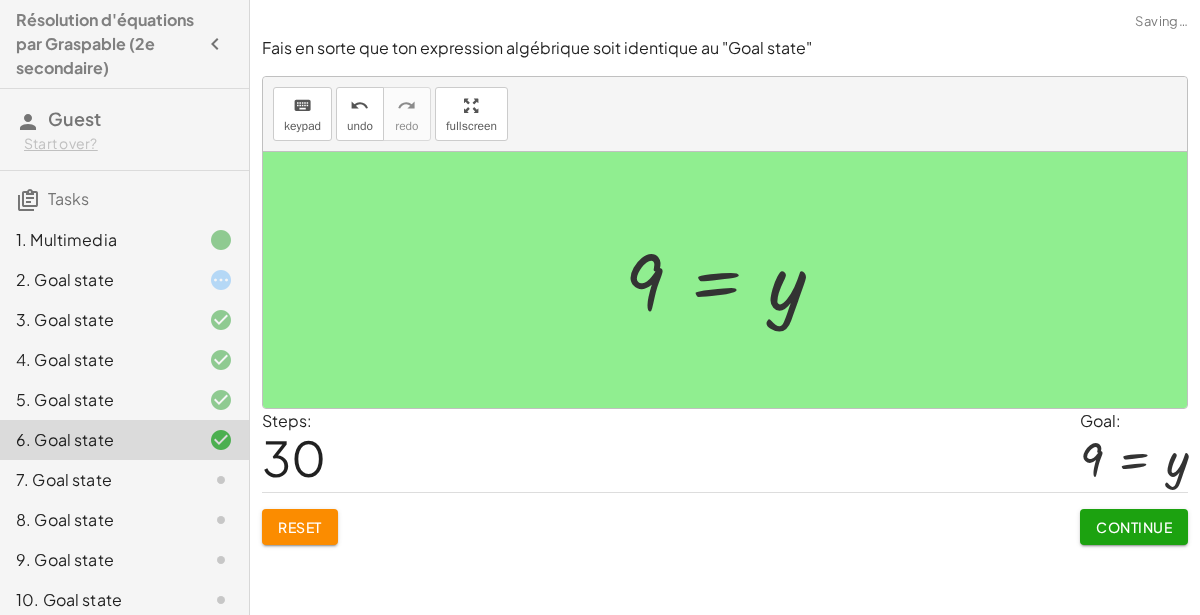 click on "Continue" 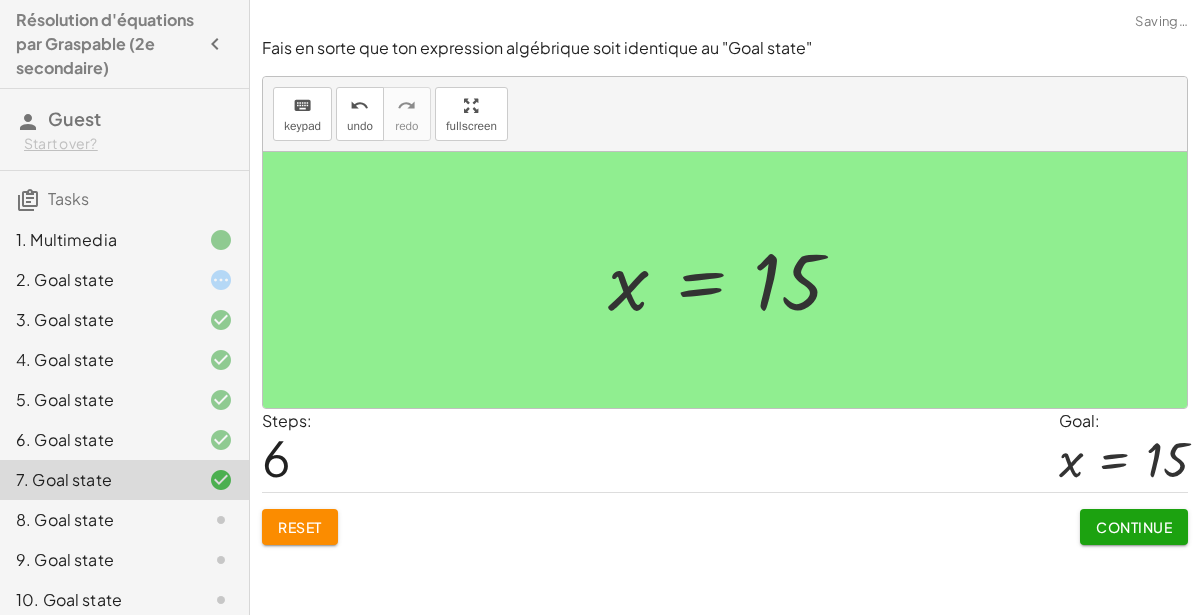 click on "Continue" at bounding box center (1134, 527) 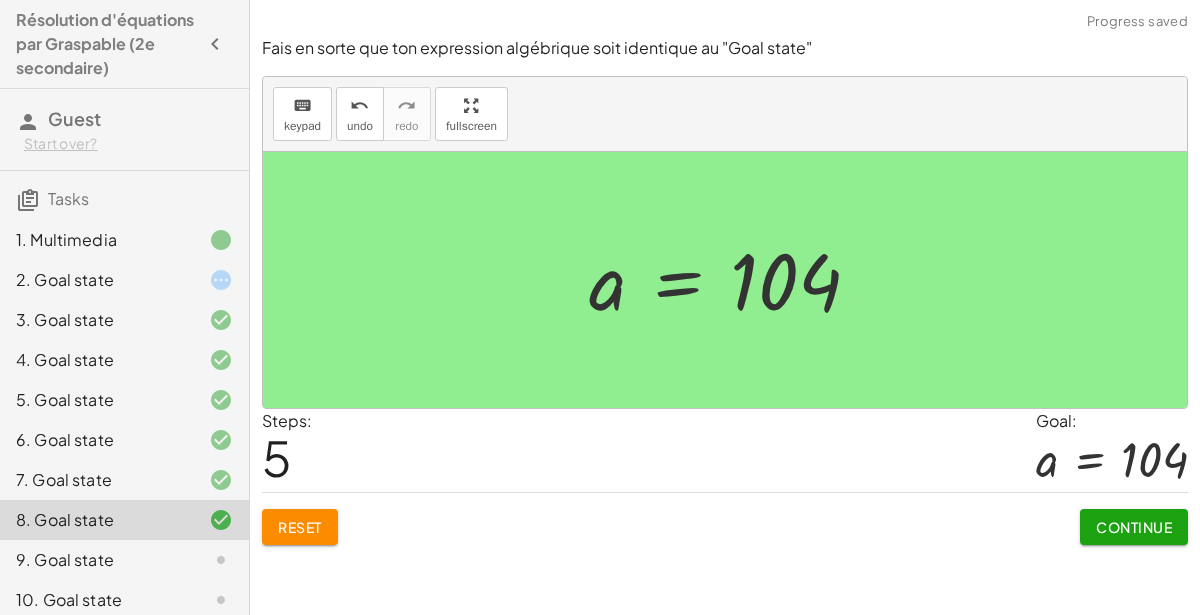 click on "Continue" 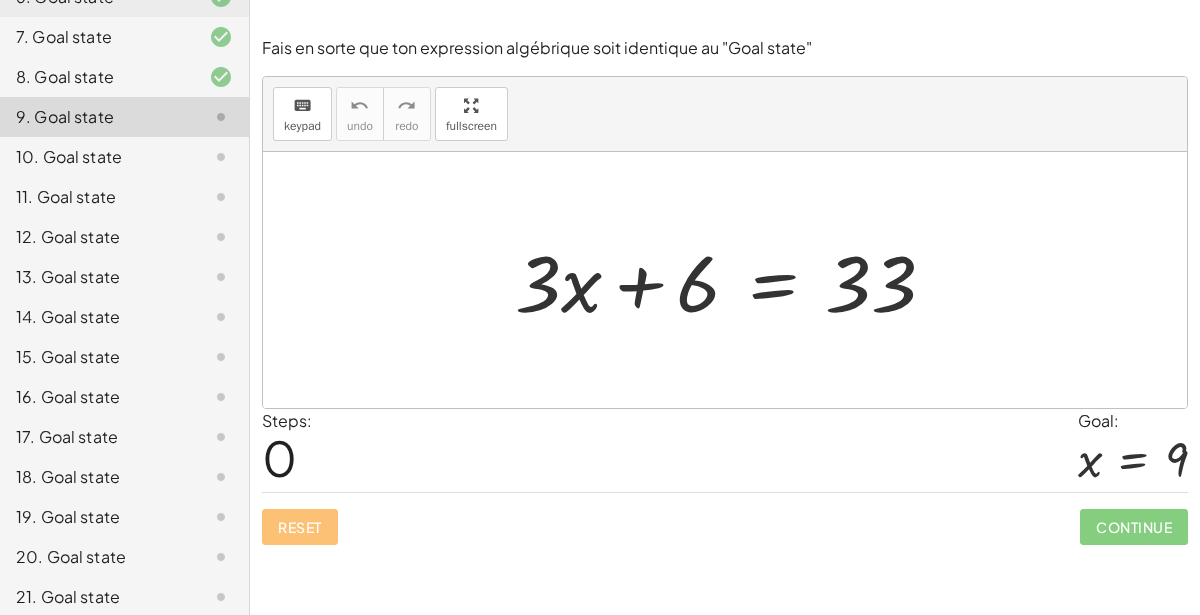 scroll, scrollTop: 452, scrollLeft: 0, axis: vertical 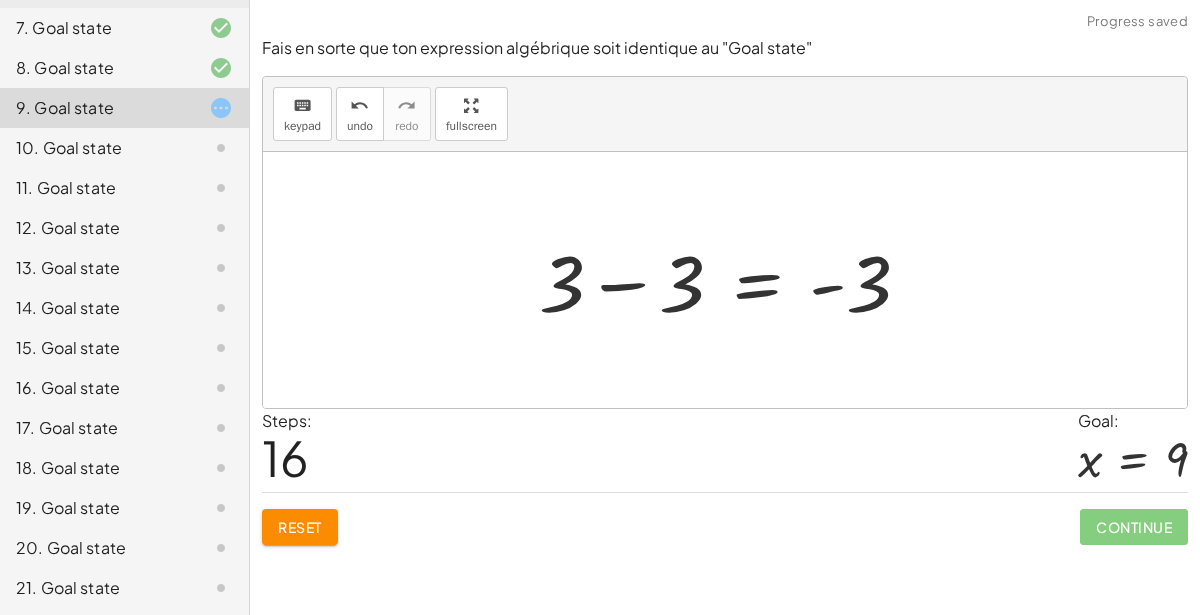 click on "Reset" at bounding box center [300, 527] 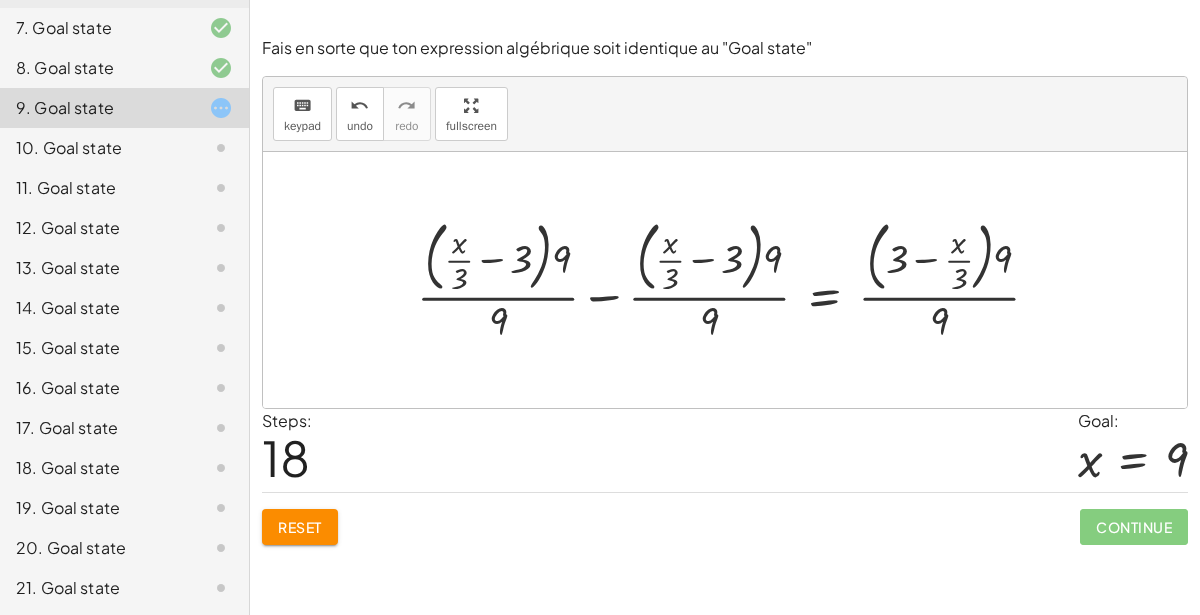 click on "Reset" at bounding box center (300, 527) 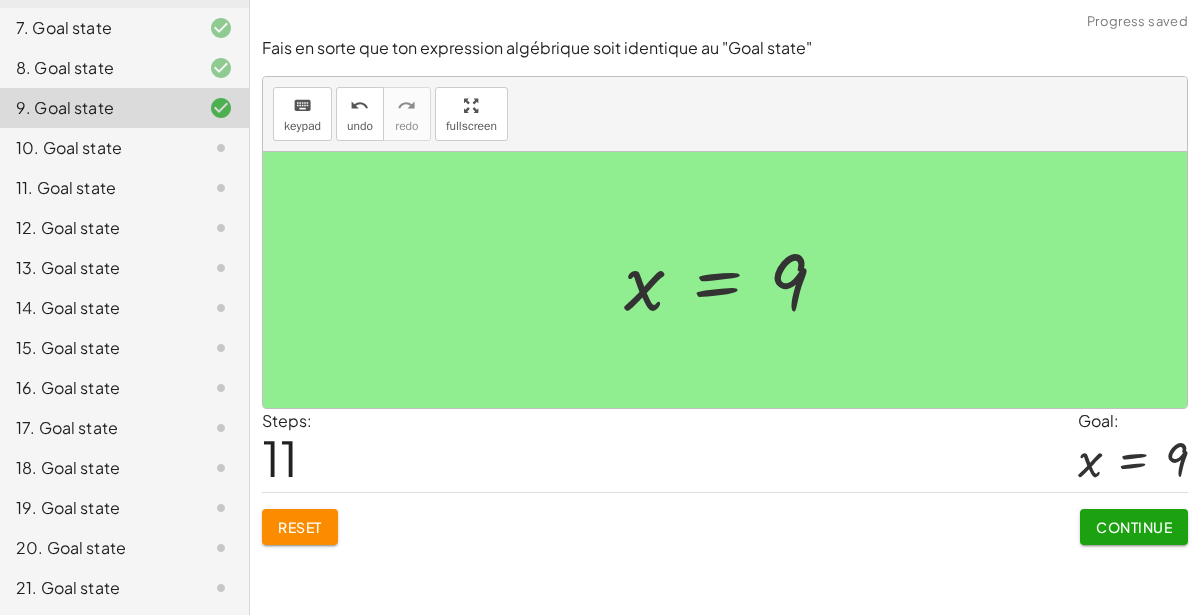 click on "Continue" 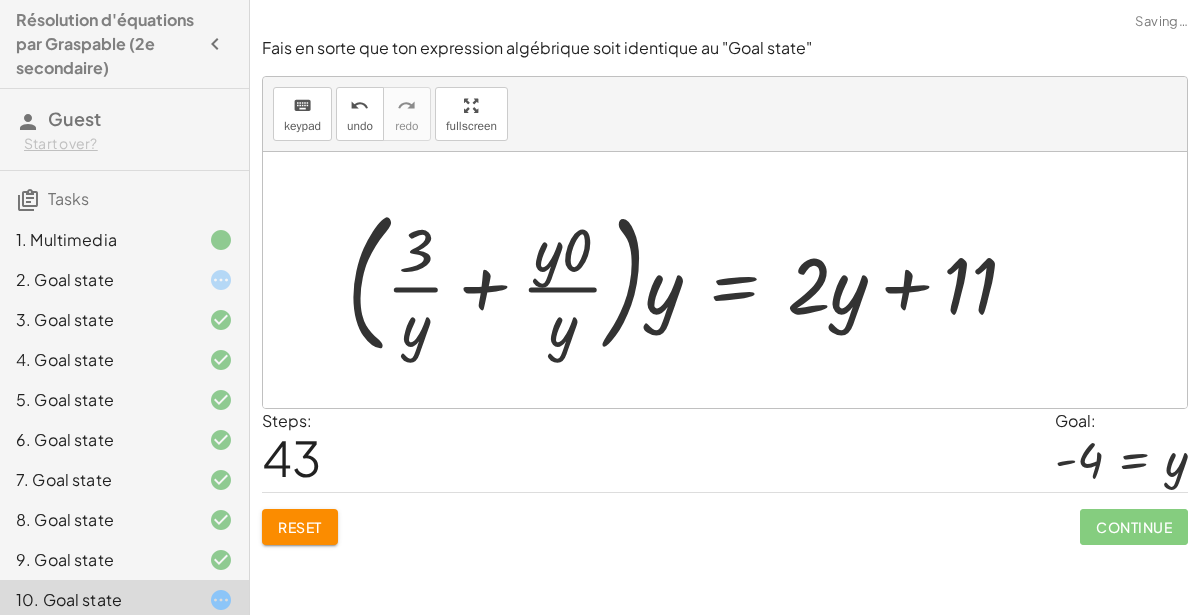 scroll, scrollTop: 0, scrollLeft: 0, axis: both 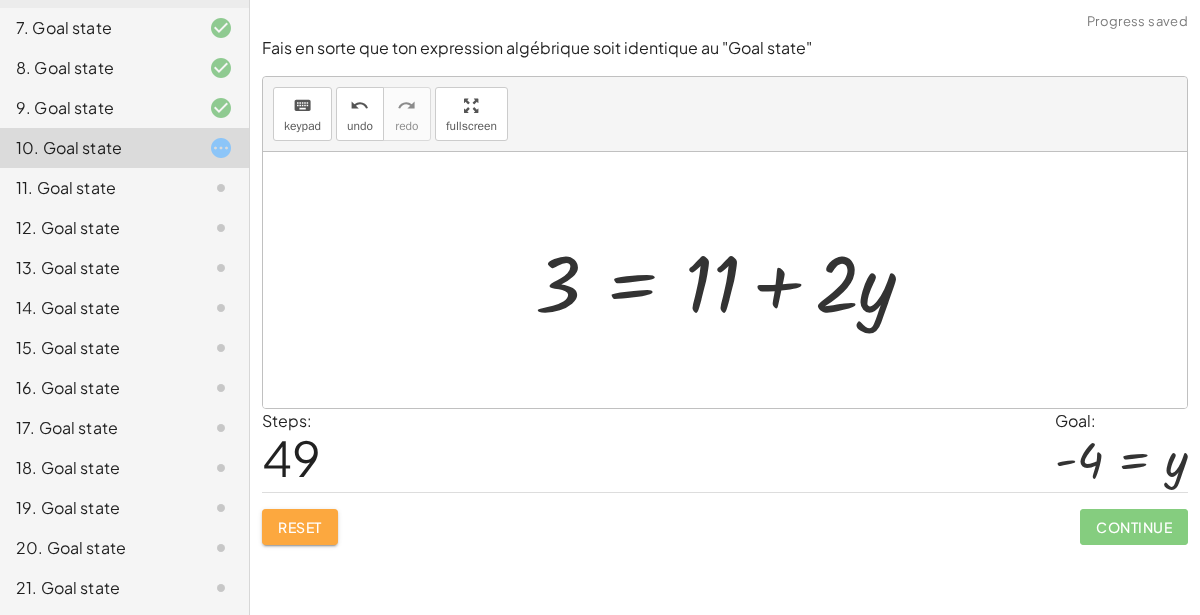 click on "Reset" 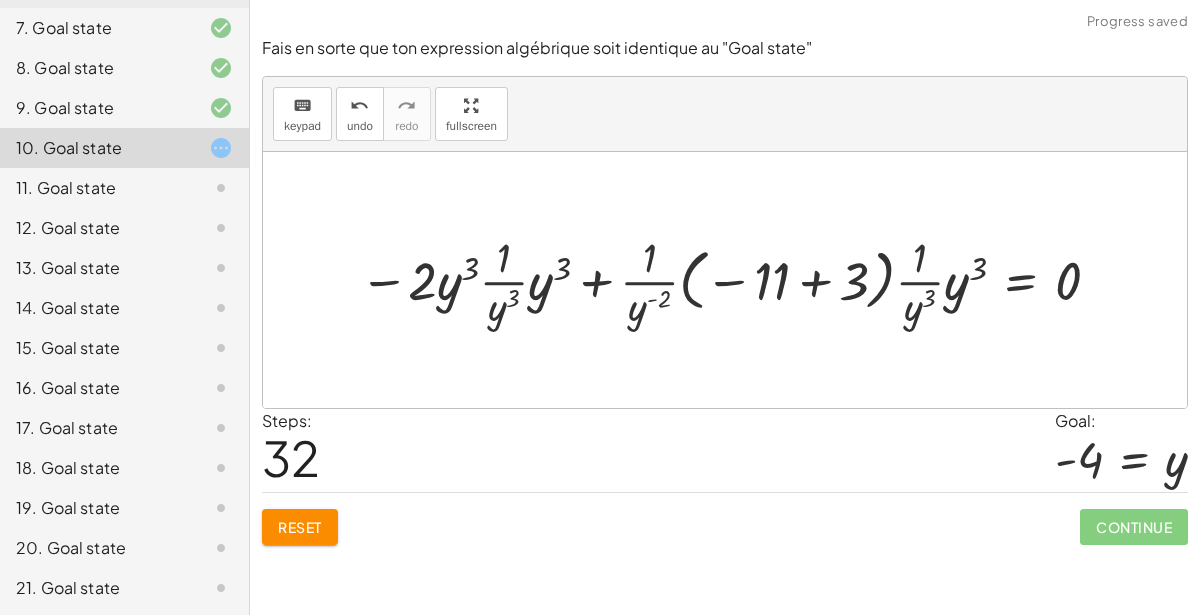 click on "Reset" at bounding box center (300, 527) 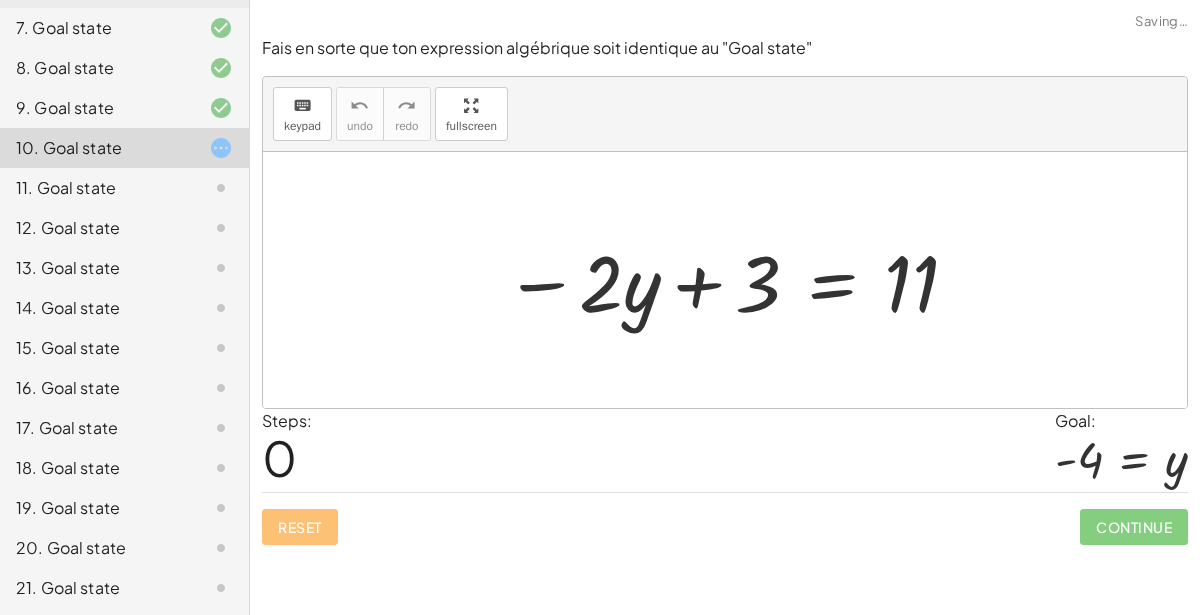 click 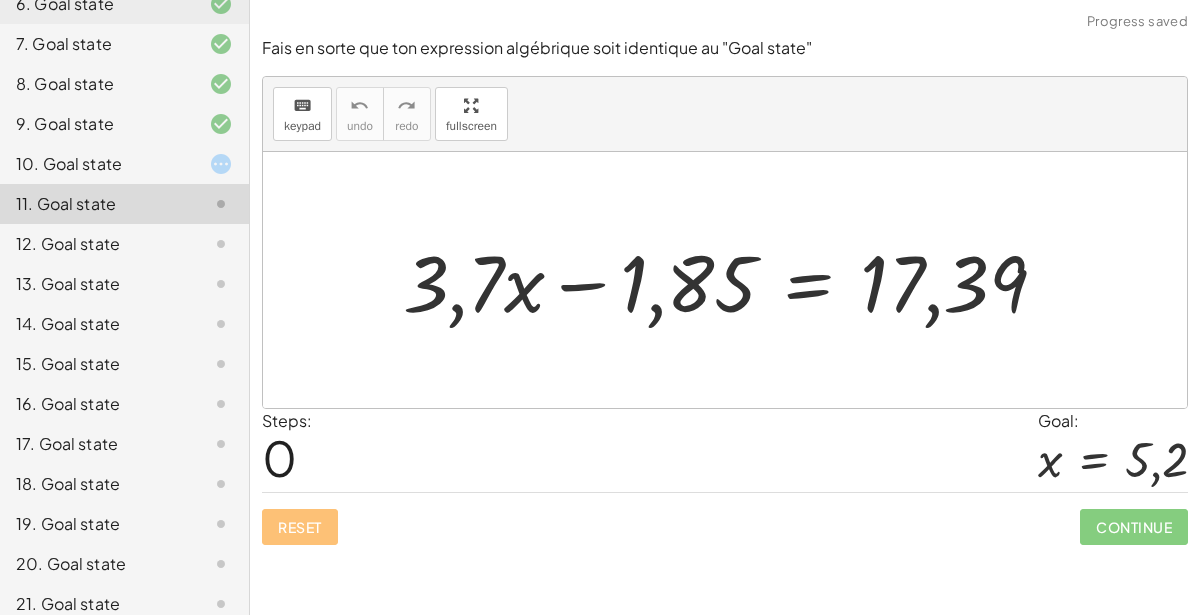 scroll, scrollTop: 434, scrollLeft: 0, axis: vertical 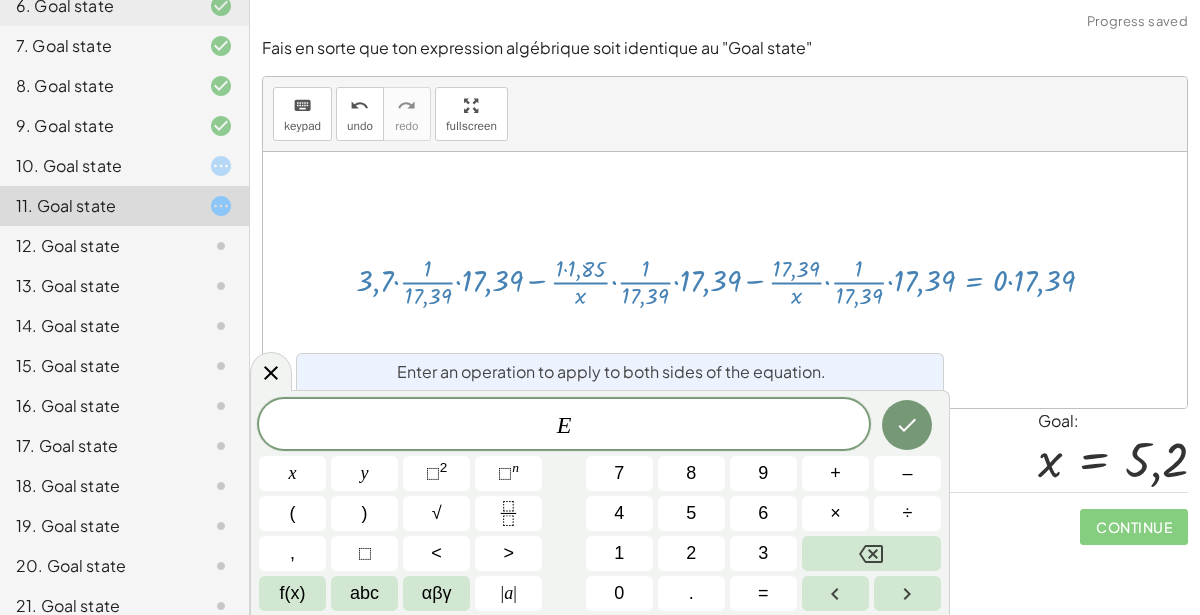 click 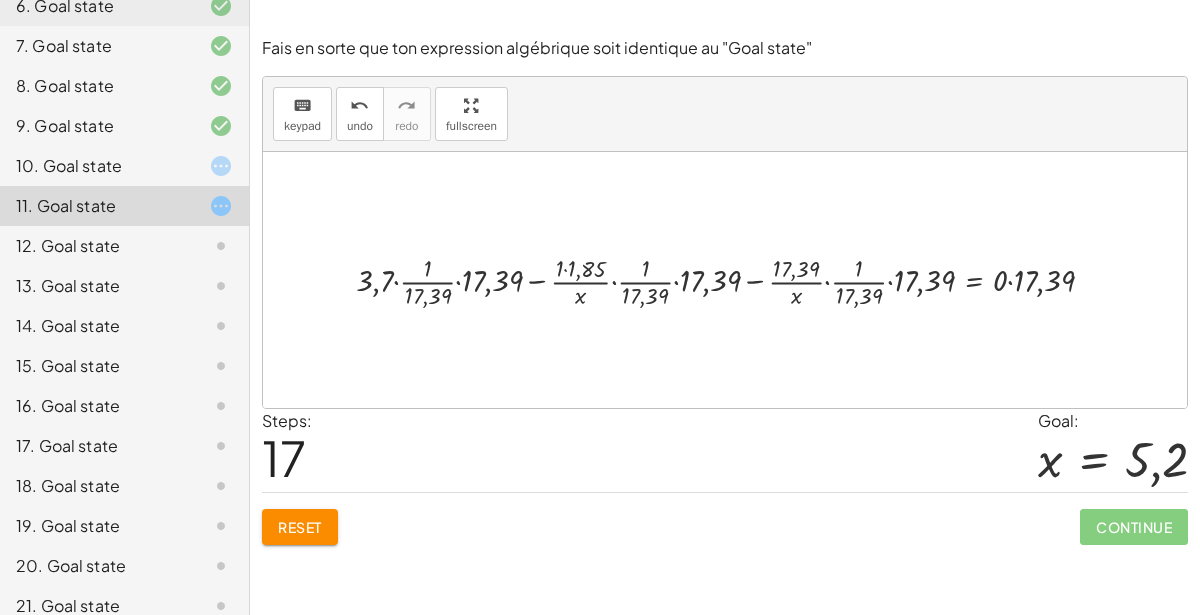 click on "Reset" at bounding box center (300, 527) 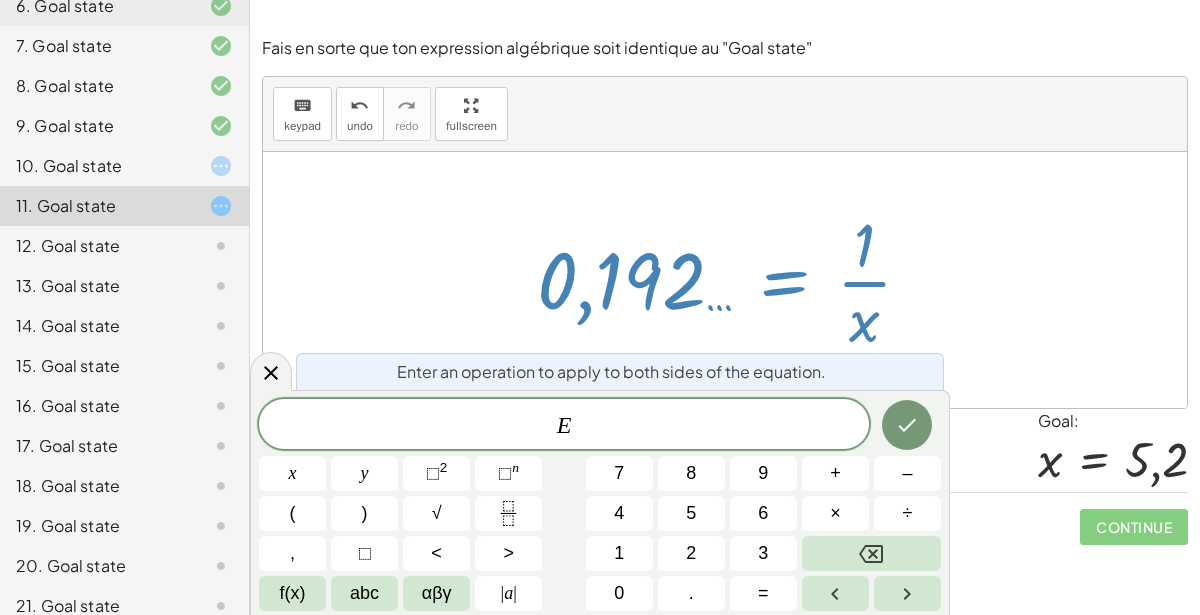 click on "+ · 3,7 · x − 1,85 = 17,39 + · 3,7 · x − 1,85 + 1,85 = + 1,85 + 17,39 + · 3,7 · x − 1,85 + 1,85 = 19,24 + · 3,7 · x + 0 = 19,24 · 3,7 · x = 19,24 · 3,7 · x · x = · 19,24 · x · · 3,7 · x · x · x = · · 19,24 · x · x · · 3,7 · x · x · x = 19,24 · · 3,7 · x · x · x = 19,24 · · 3,7 · x · x · x = 19,24 · · 3,7 · x · x · x = 19,24 · 3,7 · x = 19,24 · 3,7 · x · x = · 19,24 · x 3,7 = · 19,24 · x · · 1 · 19,24 · 3,7 = · · 19,24 · x · · 1 · 19,24 · · 1 · 19,24 · 3,7 = · · 19,24 · x · 0,052 … · · 1 · 19,24 · 3,7 = · 19,24 · 0,052 … · x · · 1 · 19,24 · 3,7 = · 1 · x · 0,052 … · 3,7 = · 1 · x = · x · 1 0,192 …" at bounding box center [725, 280] 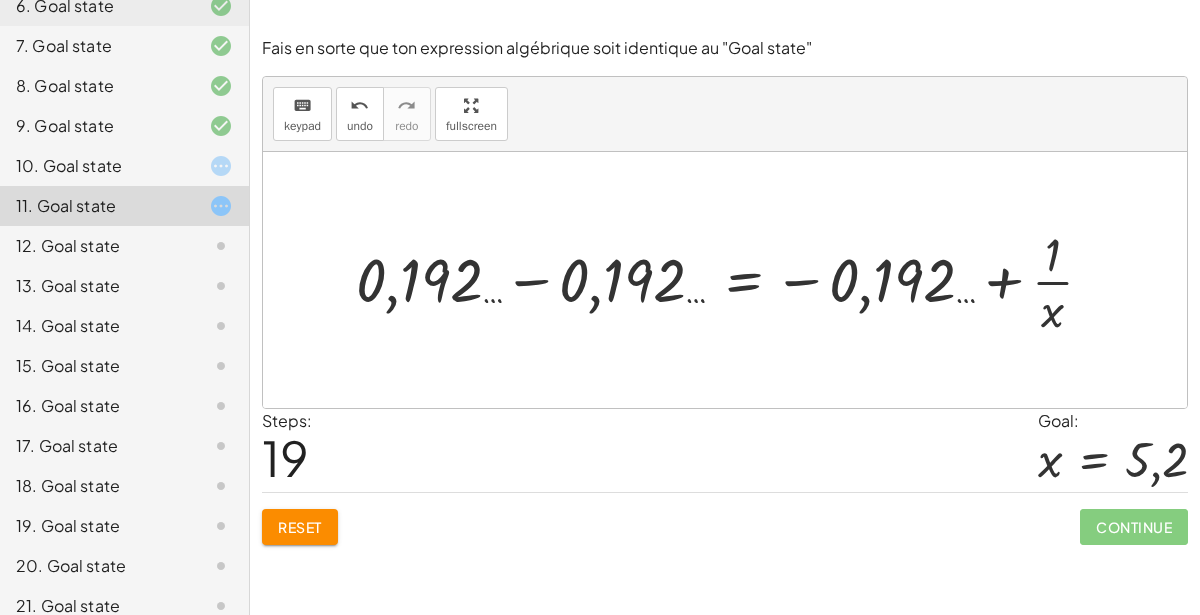 click on "Reset" 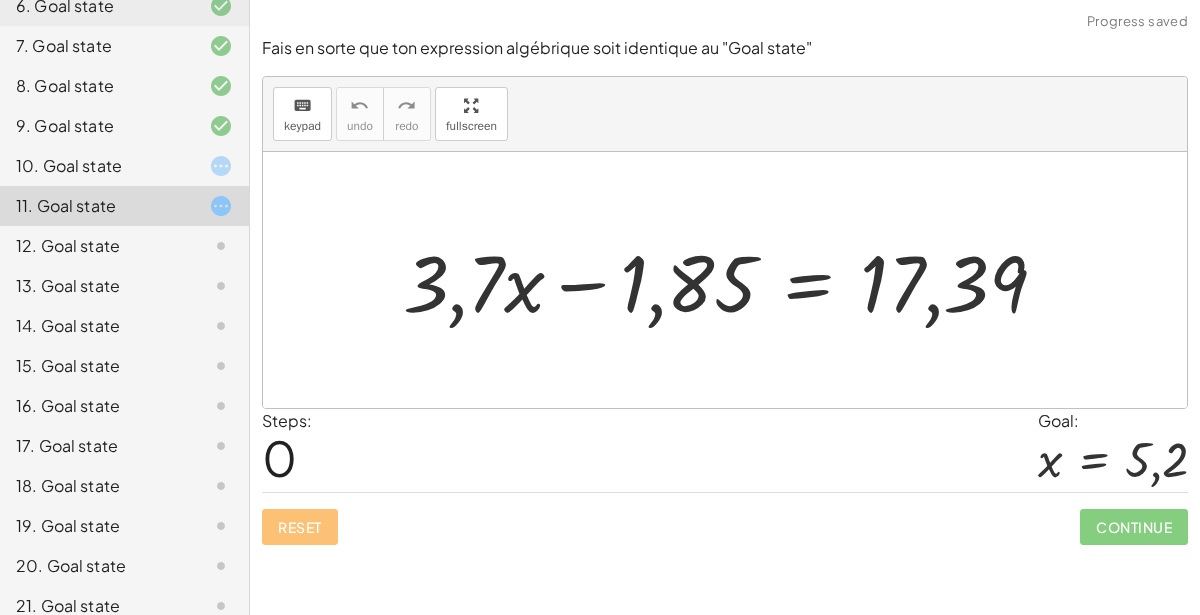 click on "12. Goal state" 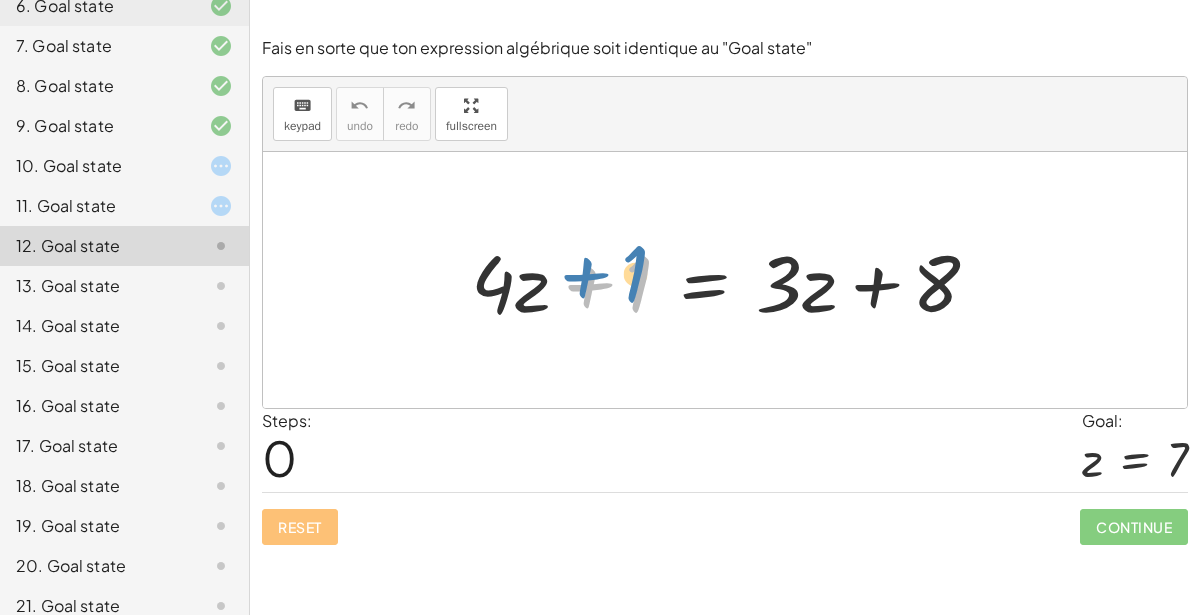drag, startPoint x: 642, startPoint y: 275, endPoint x: 720, endPoint y: 260, distance: 79.429214 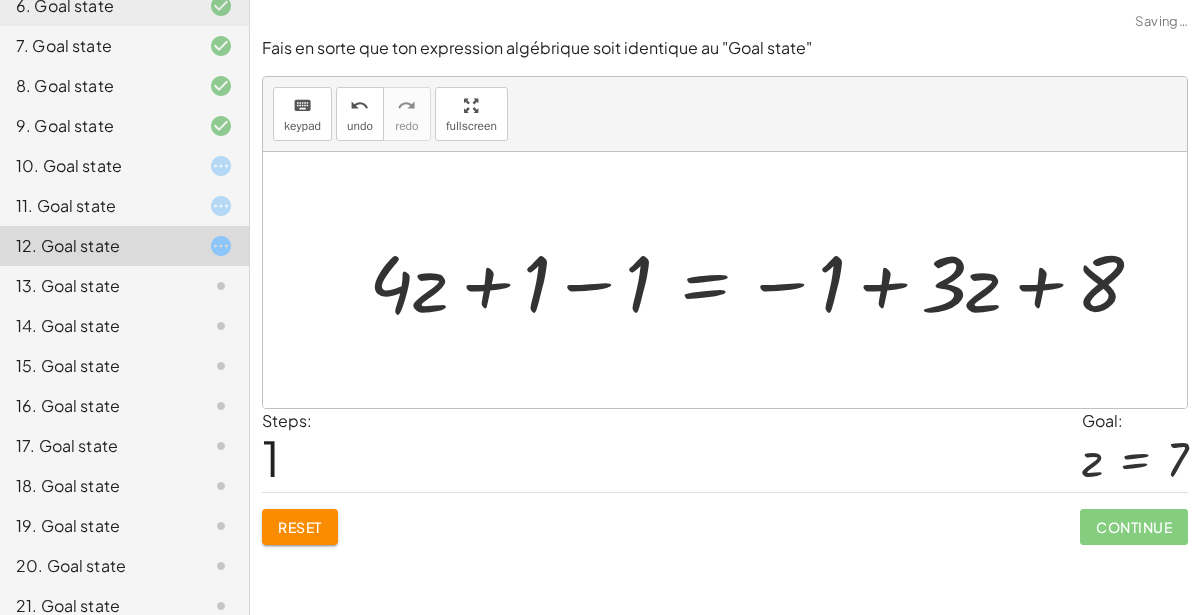 click on "Reset" at bounding box center (300, 527) 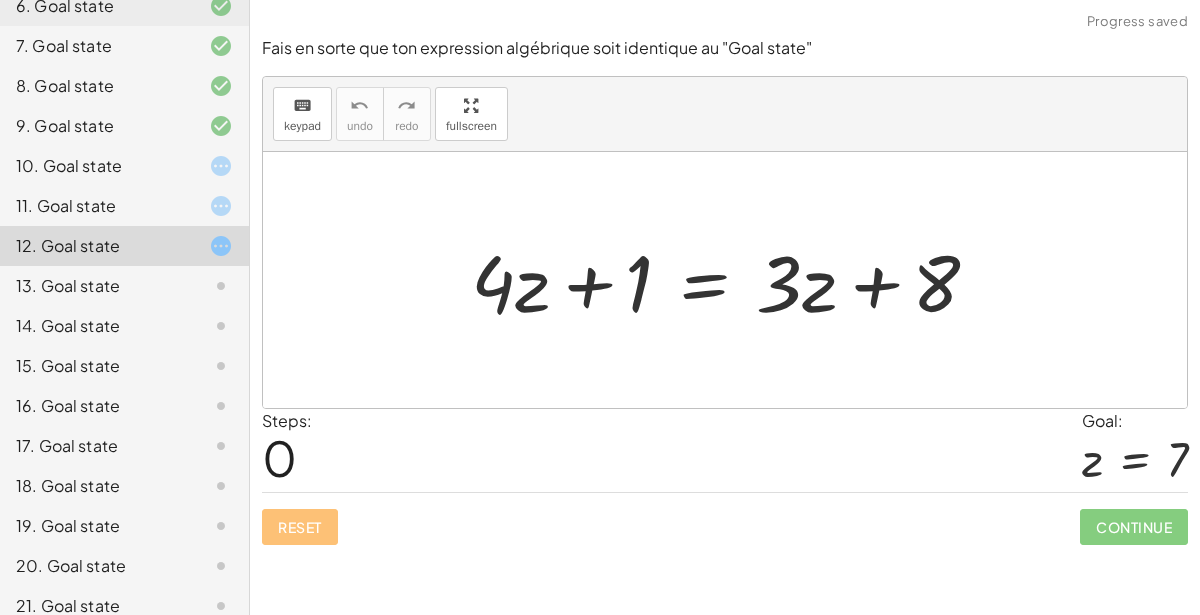 click at bounding box center (733, 280) 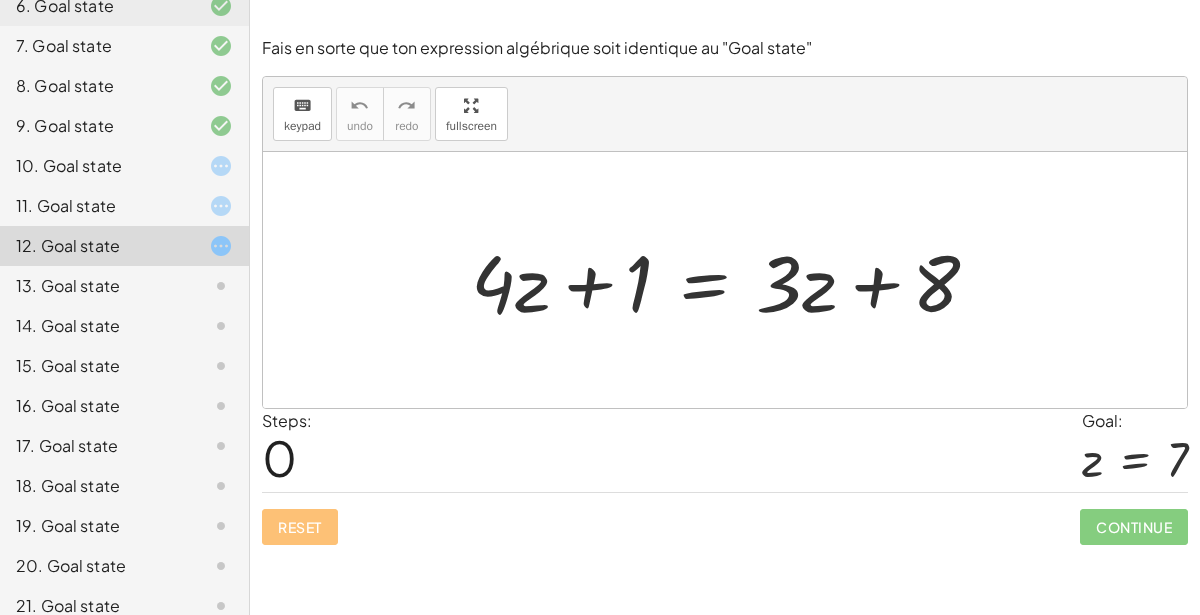 click at bounding box center (733, 280) 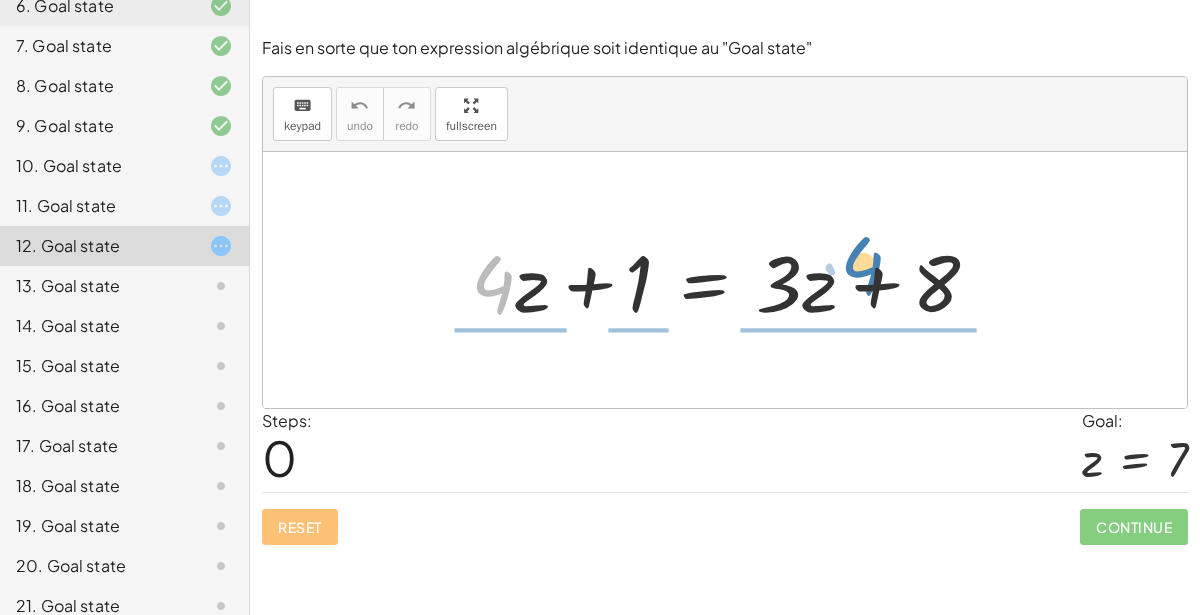 drag, startPoint x: 502, startPoint y: 286, endPoint x: 875, endPoint y: 267, distance: 373.4836 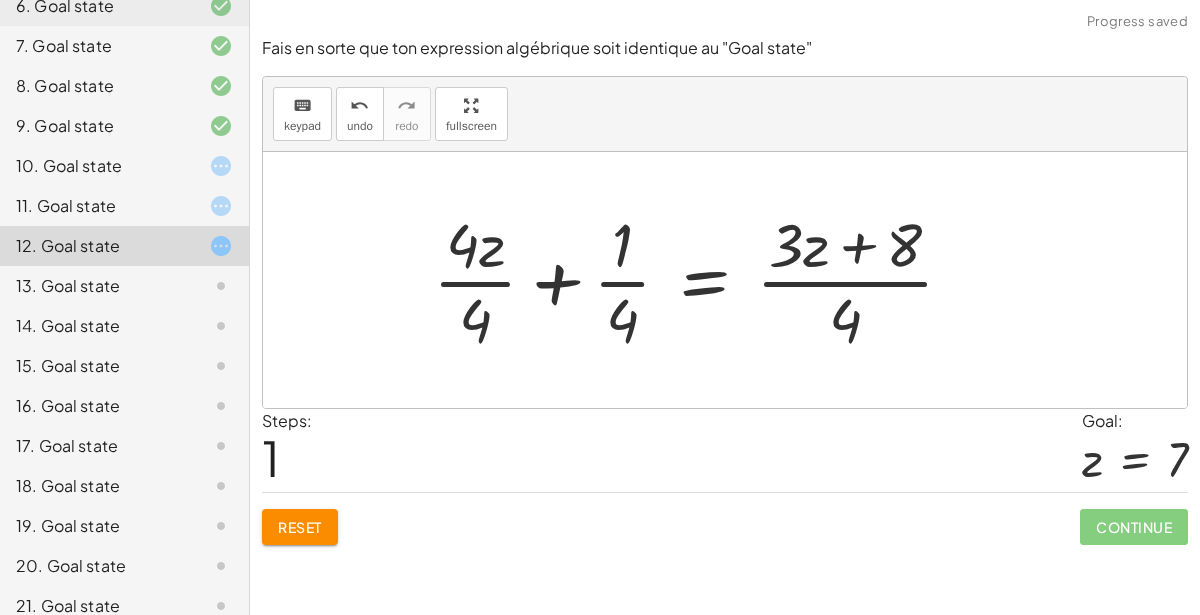 click at bounding box center (701, 280) 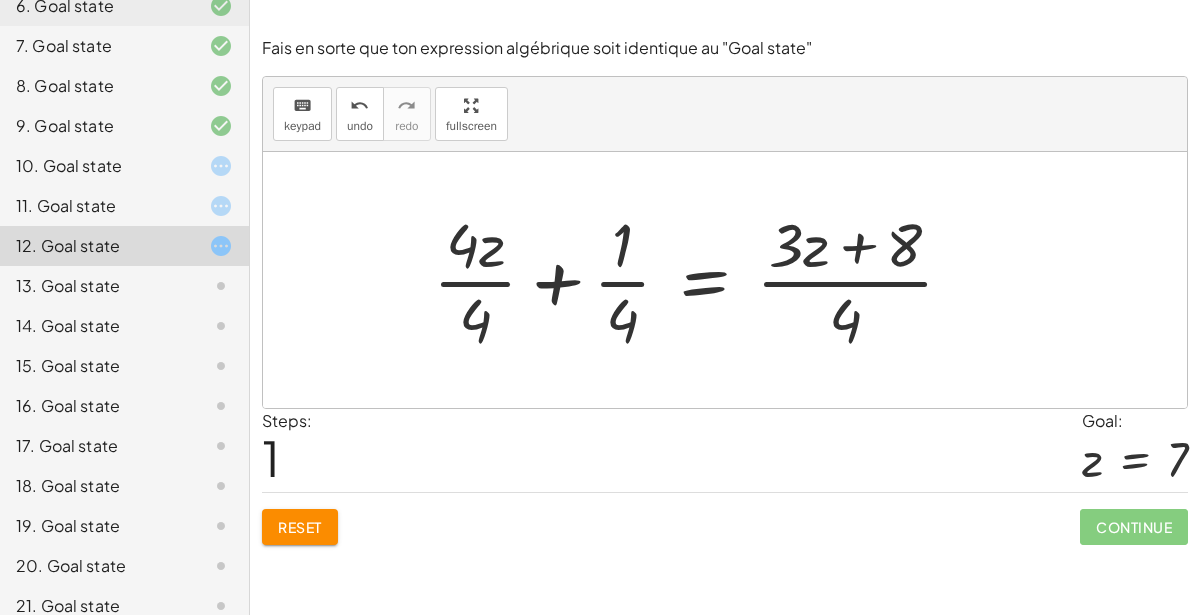 click at bounding box center (701, 280) 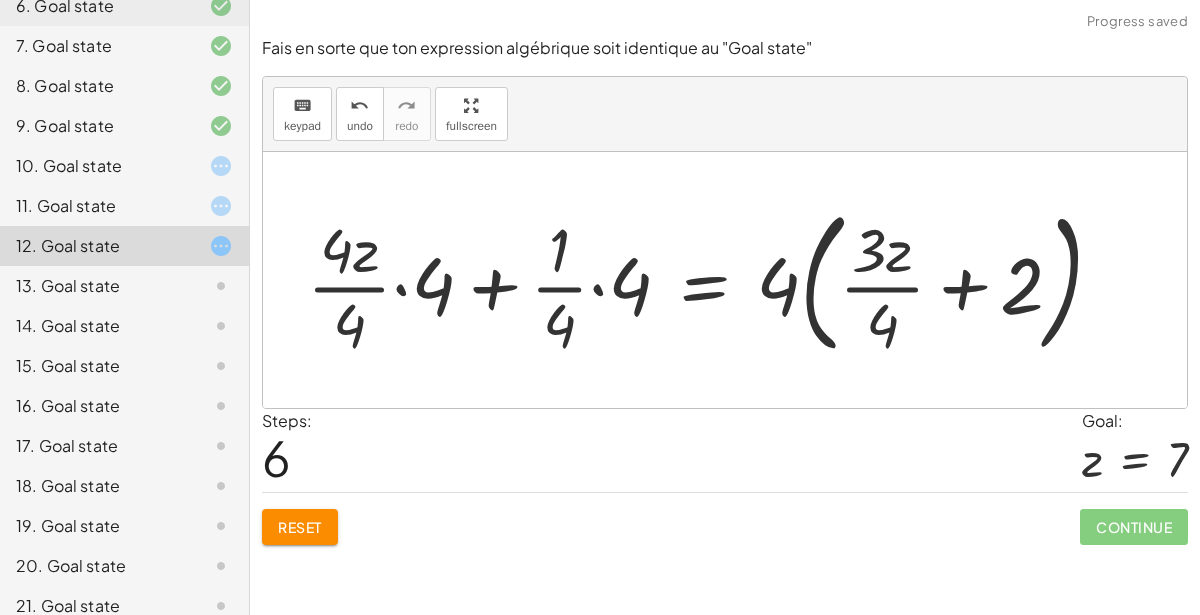 click on "Reset" at bounding box center (300, 527) 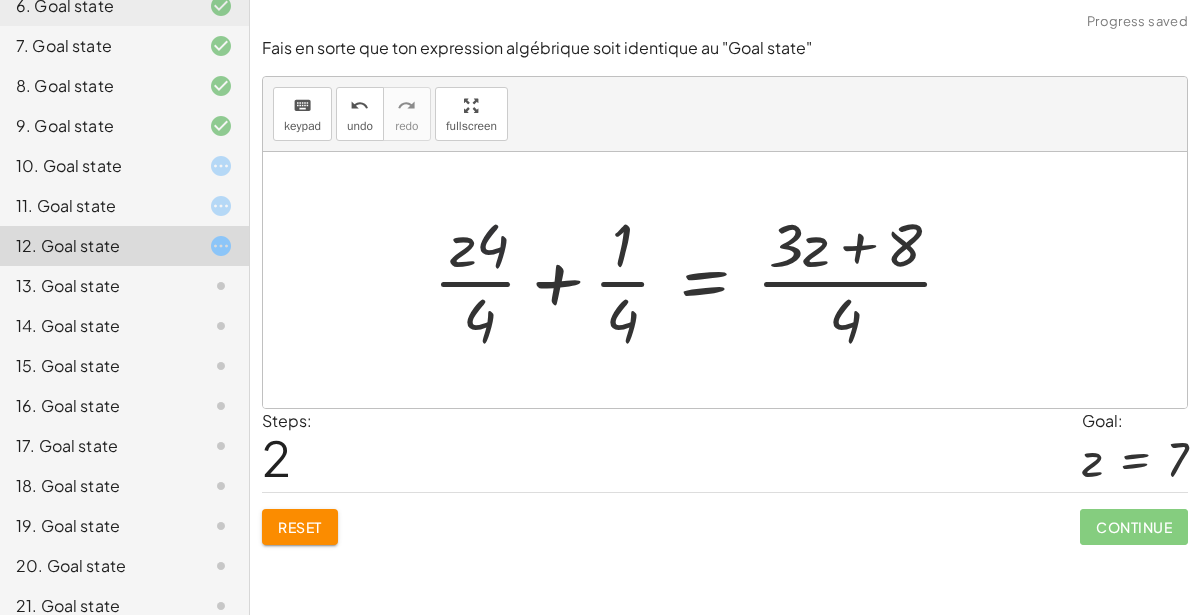 click on "Reset" 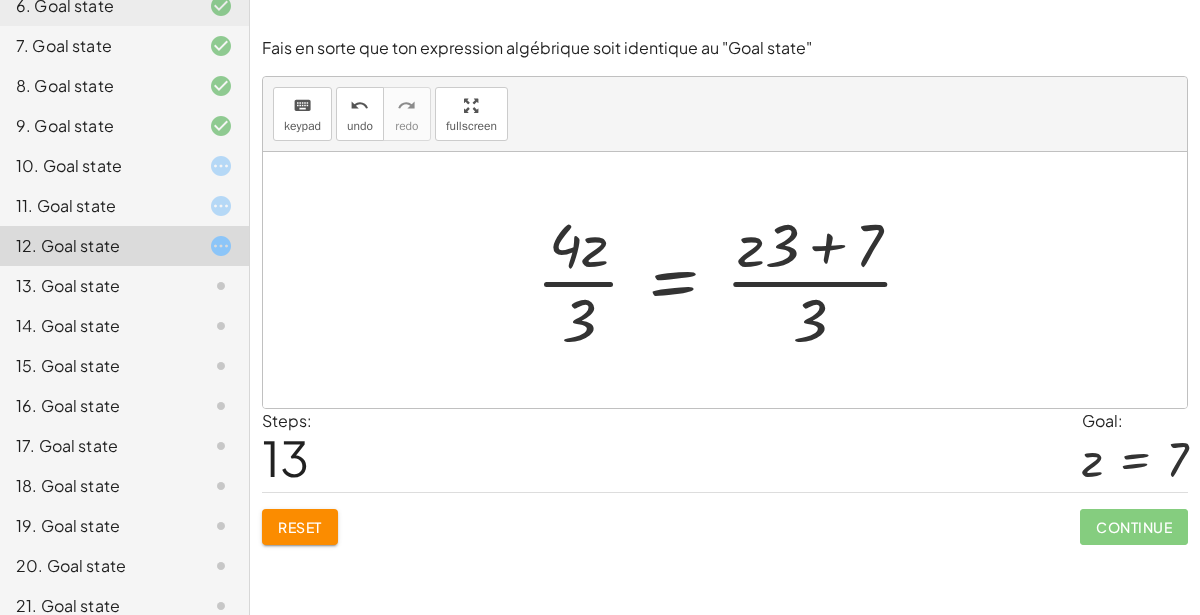 click on "Reset" 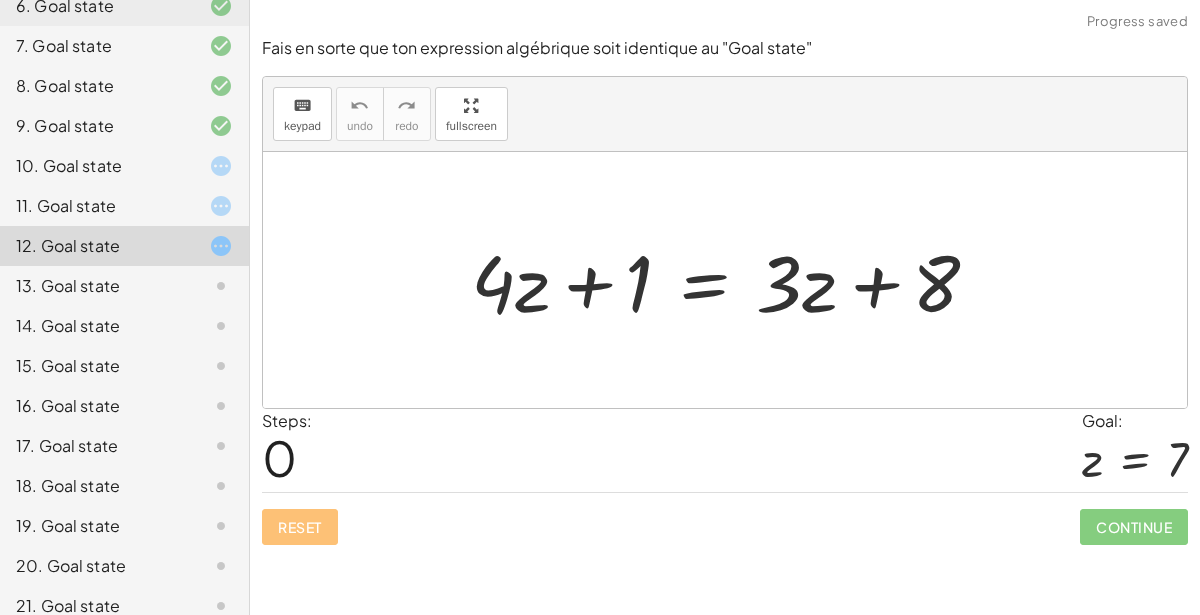 click at bounding box center [733, 280] 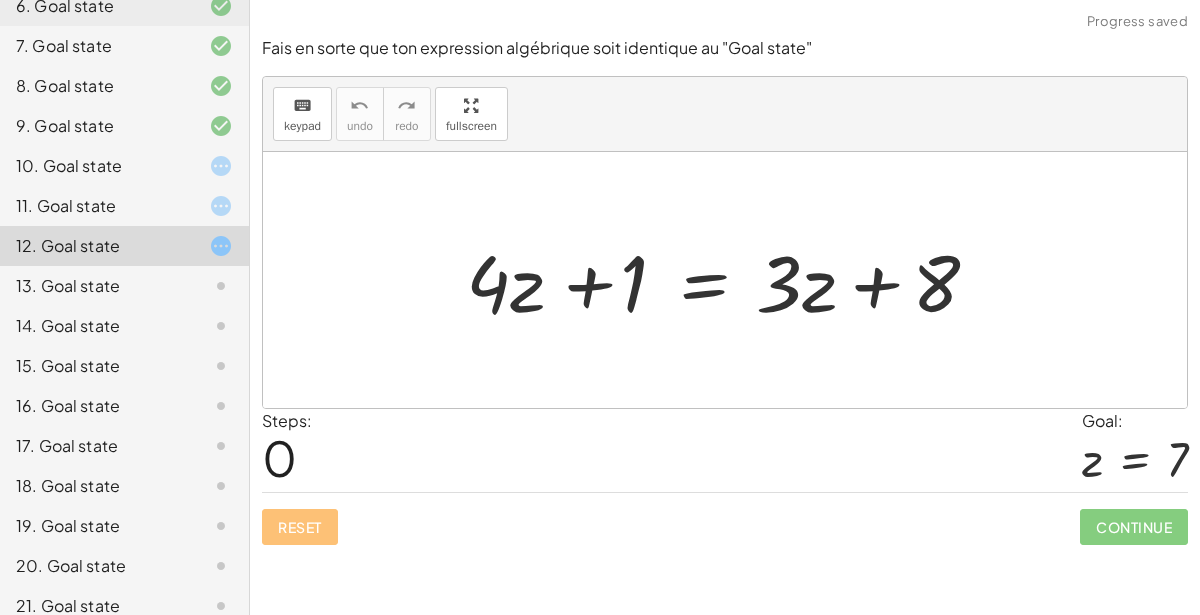 click at bounding box center (733, 280) 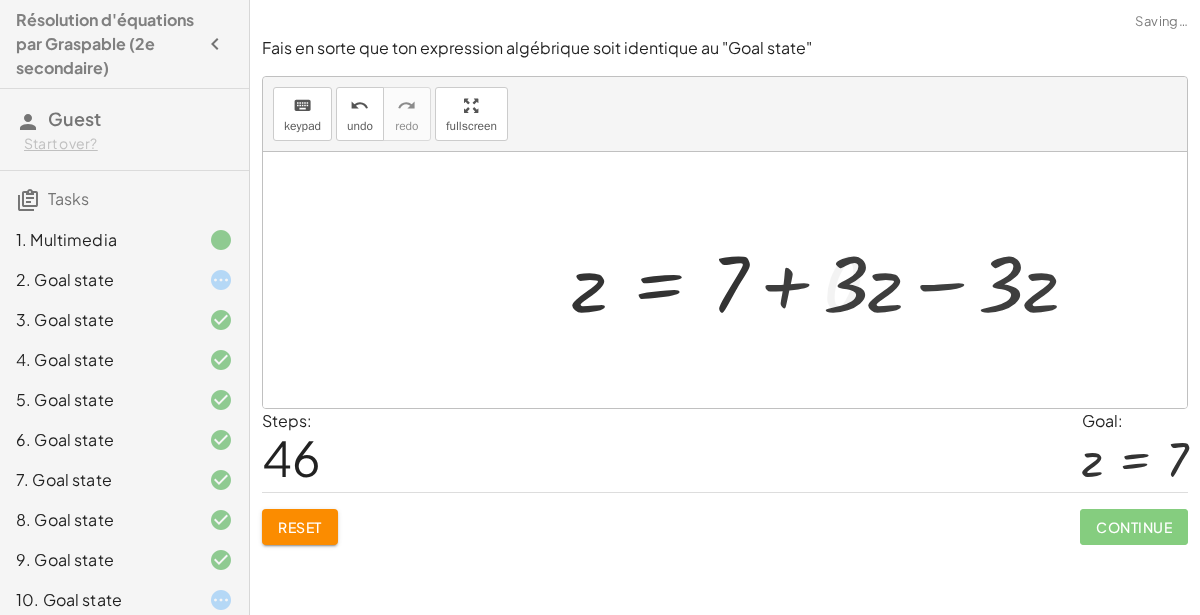 scroll, scrollTop: 0, scrollLeft: 0, axis: both 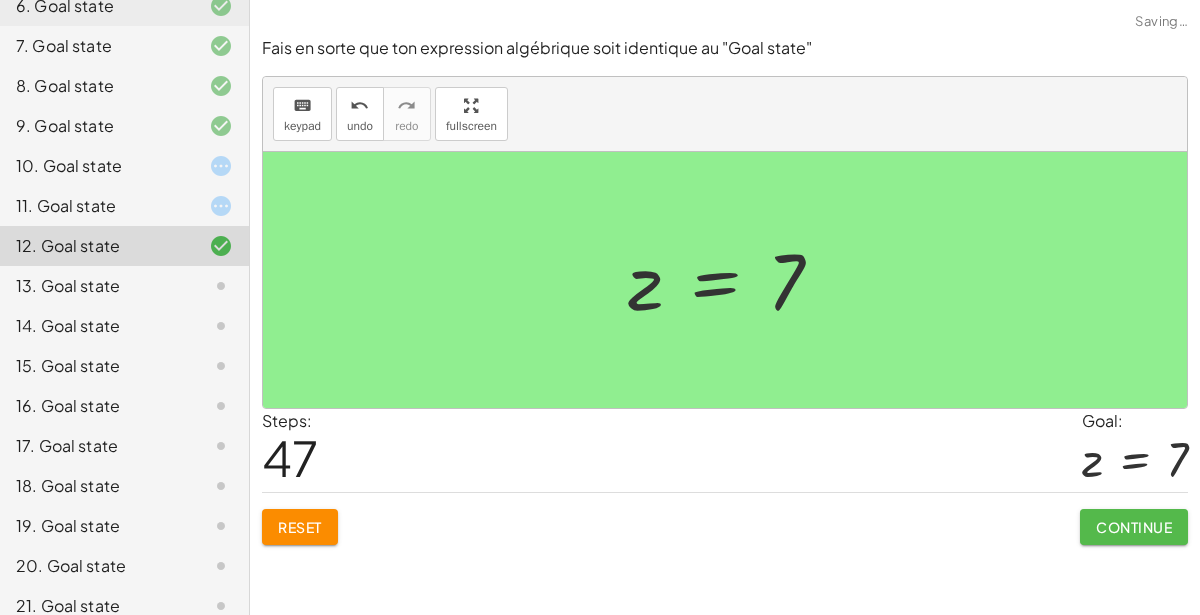click on "Continue" 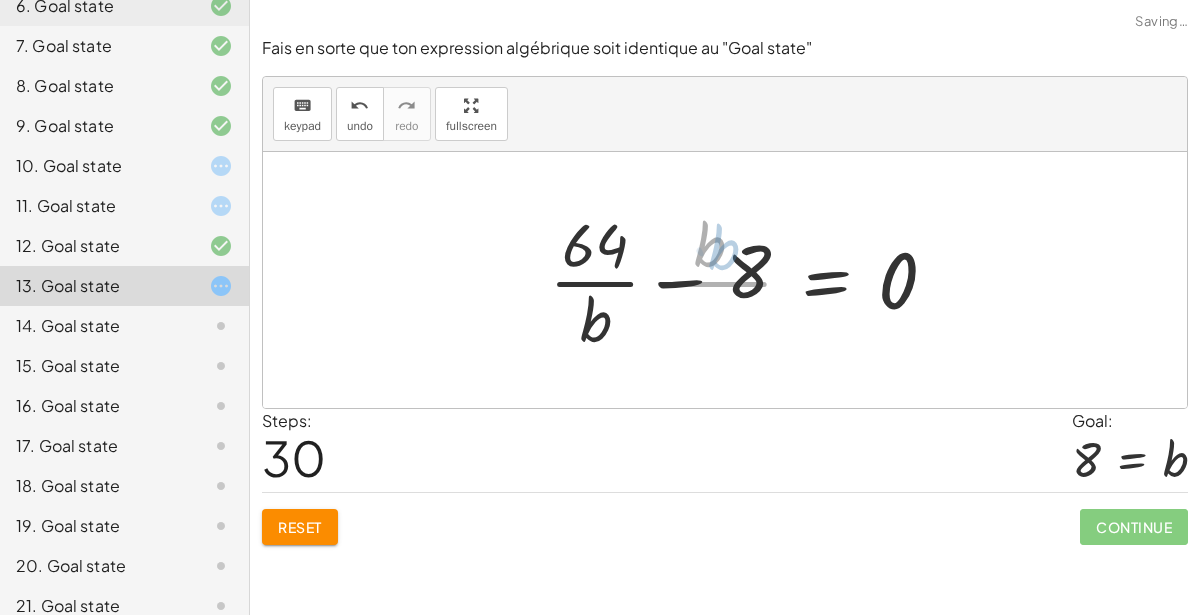 click on "− · 3 · b + 32 = + · 5 · b − 32 · ( − · 3 · b + 32 ) · b = + · 5 · b · b − · 32 · b − · 3 · b · b + · 32 · b = + · 5 · b · b − · 32 · b − 3 + · 32 · b = + · 5 · b · b − · 32 · b − · 3 · b + · · 32 · b · b = · b · ( + · 5 · b · b − · 32 · b ) − · 3 · b + 32 = · b · ( + · 5 · b · b − · 32 · b ) − · 3 · b · b + · 32 · b = · b · ( + · 5 · b · b − · 32 · b ) · b − 3 + · 32 · b = · b · ( + · 5 · b · b − · 32 · b ) · b − · 3 · b + · · 32 · b · b = · b · · b · ( + · 5 · b · b − · 32 · b ) · b − · 3 · b + 32 = · b · · b · ( + · 5 · b · b − · 32 · b ) · b − · 3 · b + 32 = · b · b · ( + · 5 · b · b − · 32 · b ) · b − · 3 · b + 32 = · b · · b · ( + · 5 · b · b − · 32 · b ) · b − · 3 · b + 32 = · b · b · · ( + · 5 · b · b − · 32 · b ) · b − · 3 · b + 32 = · b · ( + · 5 · b · b − · 32 · b ) − · 3 · b + 32 = + · b · ·" at bounding box center [748, 280] 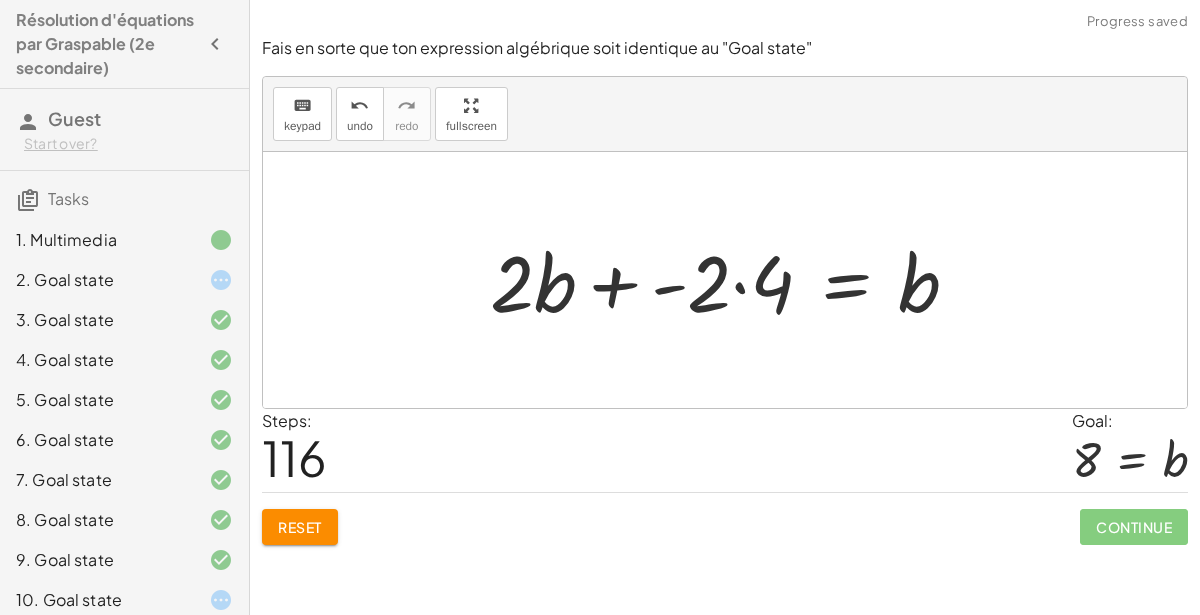 scroll, scrollTop: 0, scrollLeft: 0, axis: both 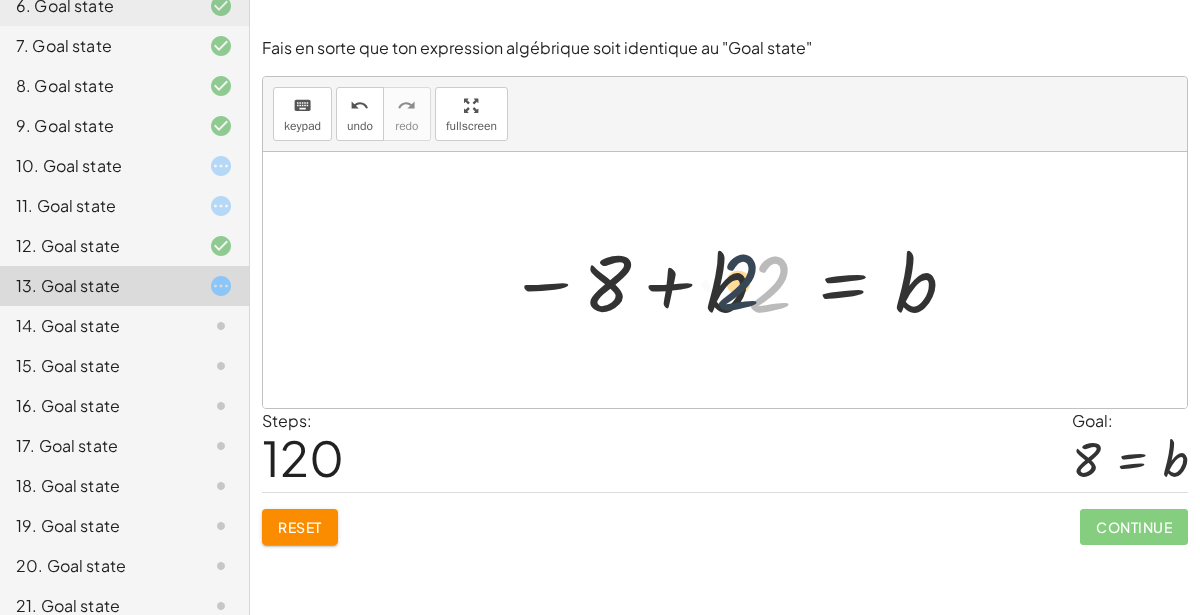 drag, startPoint x: 774, startPoint y: 279, endPoint x: 735, endPoint y: 277, distance: 39.051247 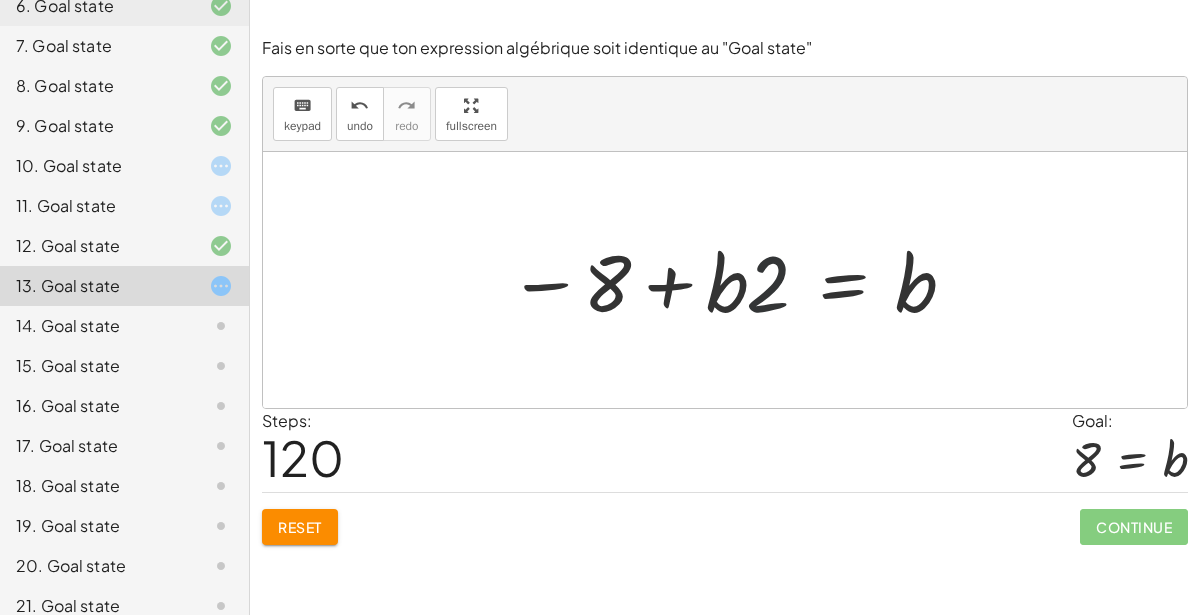 click at bounding box center (733, 280) 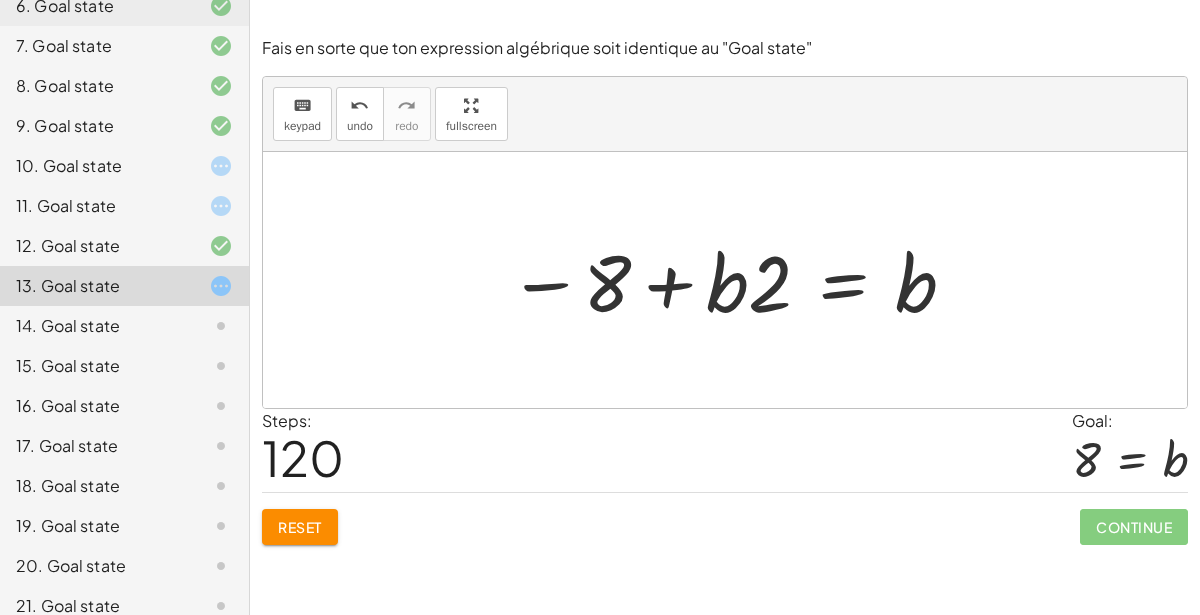 click at bounding box center (733, 280) 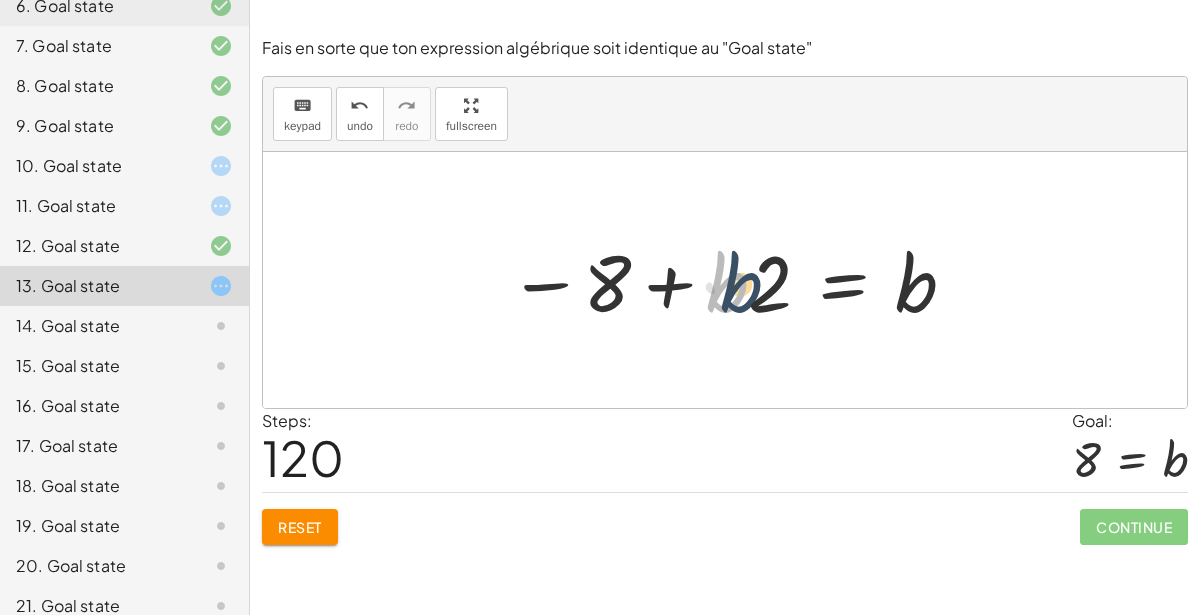 drag, startPoint x: 746, startPoint y: 280, endPoint x: 756, endPoint y: 281, distance: 10.049875 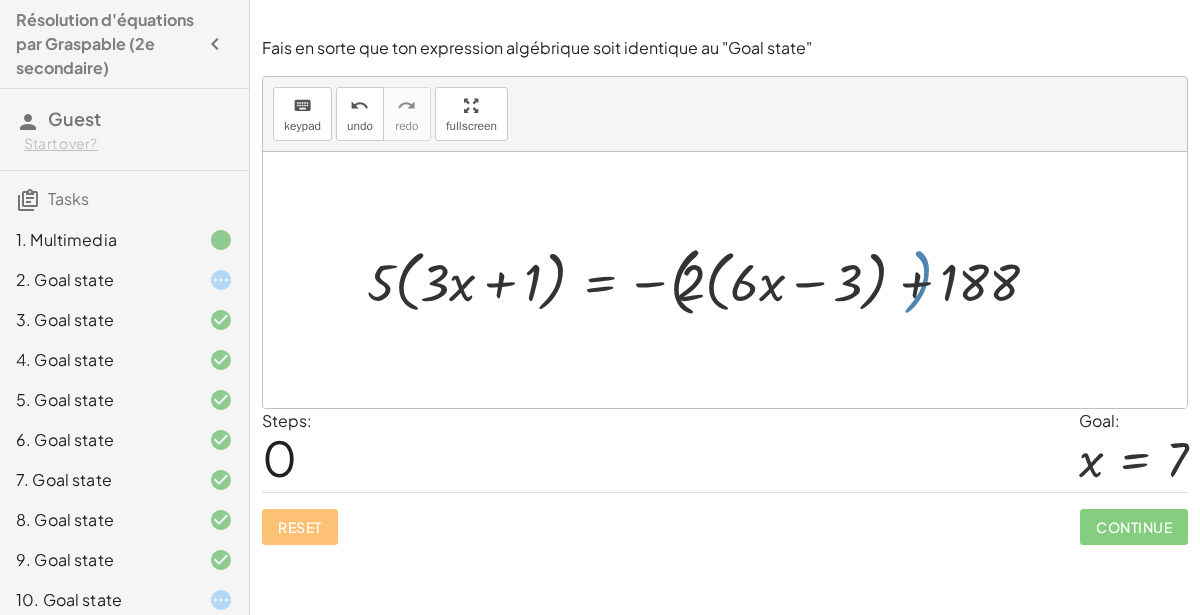 scroll, scrollTop: 0, scrollLeft: 0, axis: both 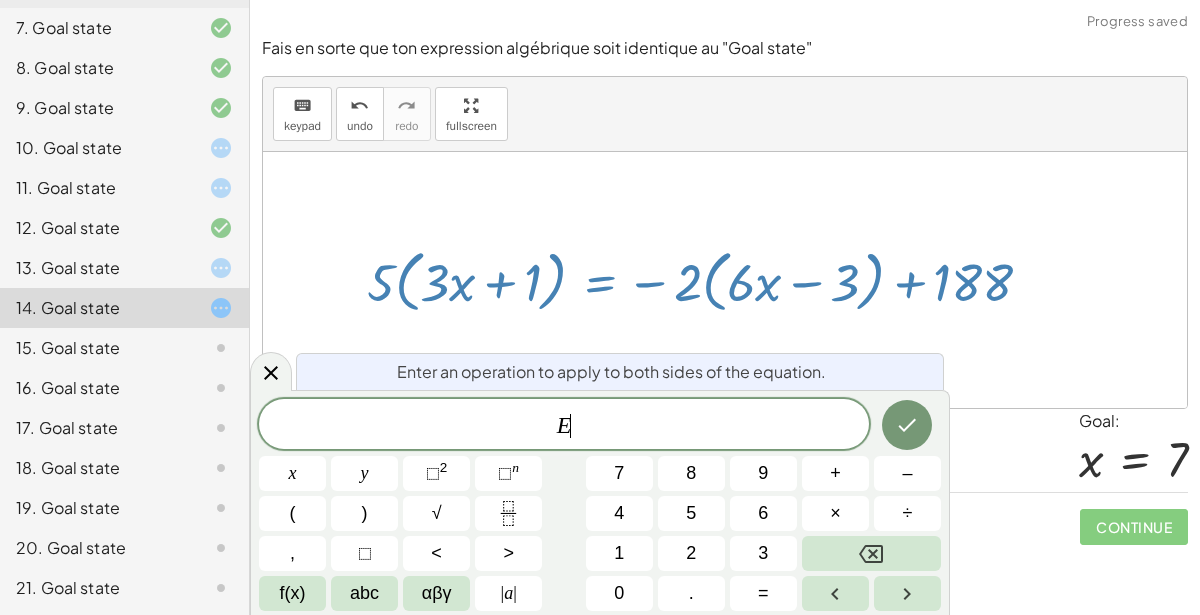 click on "· 5 · ( + · 3 · x + 1 ) = − ( · 2 · ( + · 6 · x − 3 ) ) + 188 · 5 · ( + · 3 · x + 1 ) = − · 2 · ( + · 6 · x − 3 ) + 188" at bounding box center [700, 279] 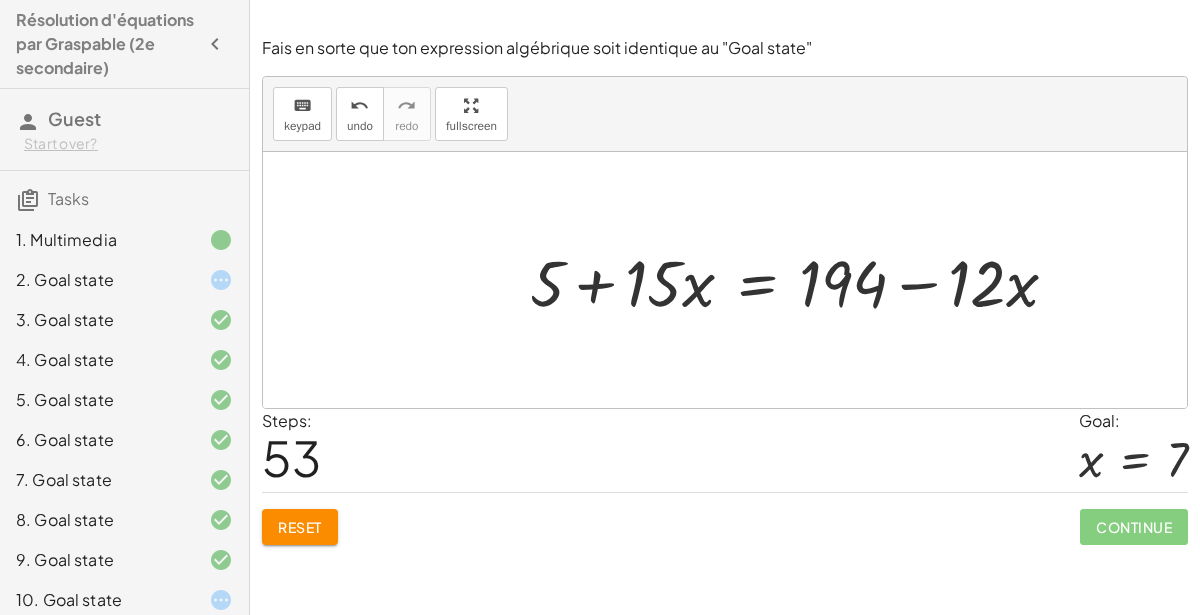 scroll, scrollTop: 452, scrollLeft: 0, axis: vertical 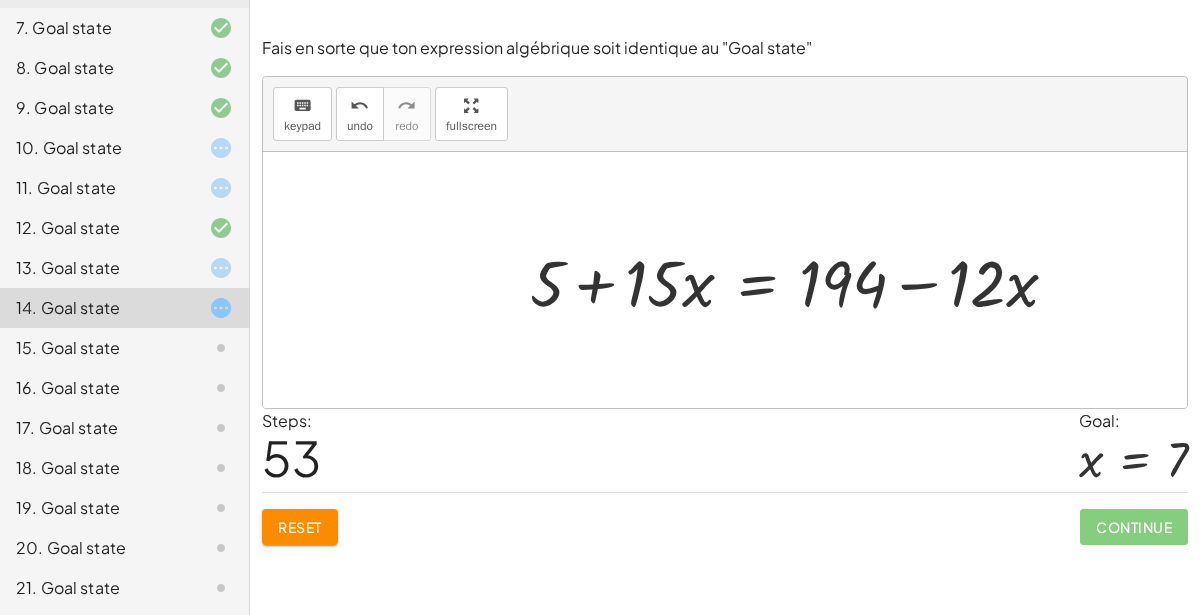 click 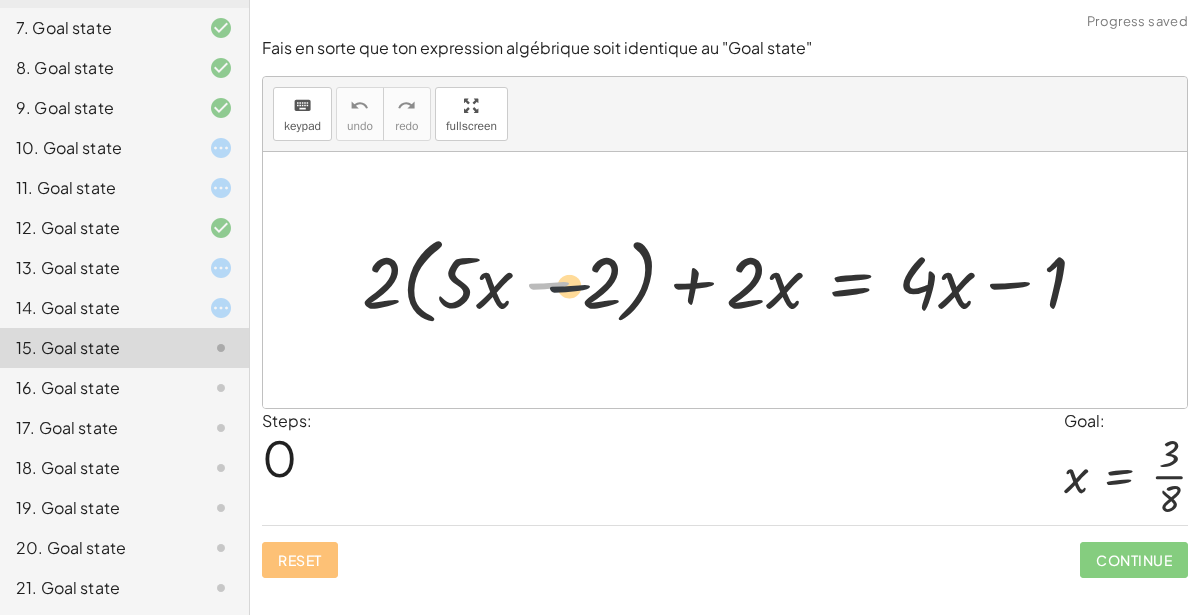 drag, startPoint x: 567, startPoint y: 265, endPoint x: 640, endPoint y: 267, distance: 73.02739 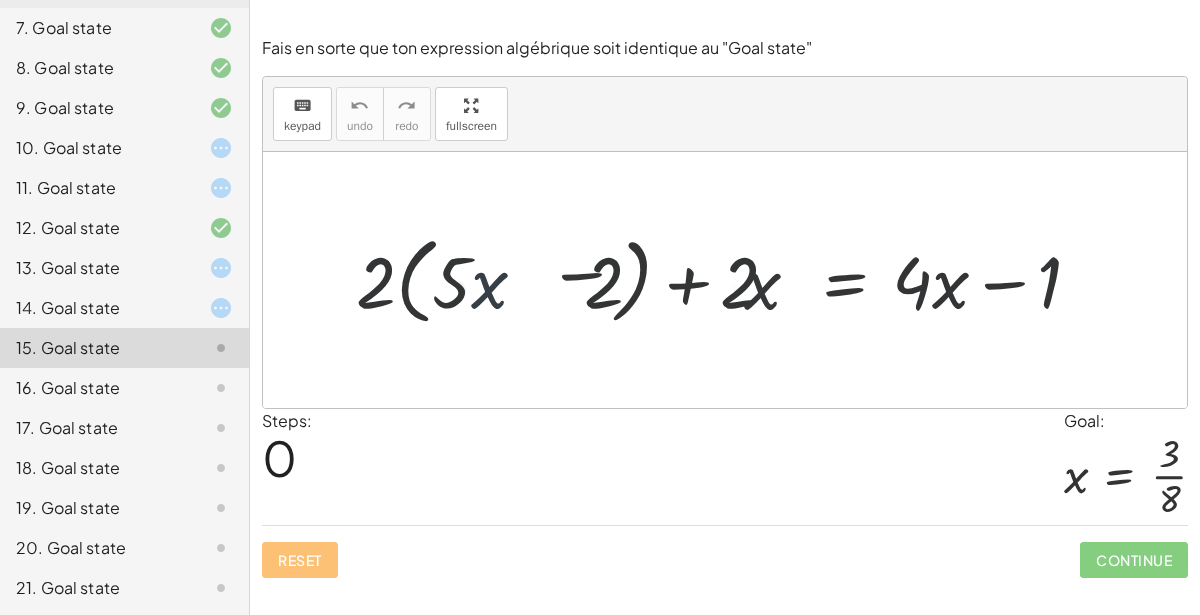 click 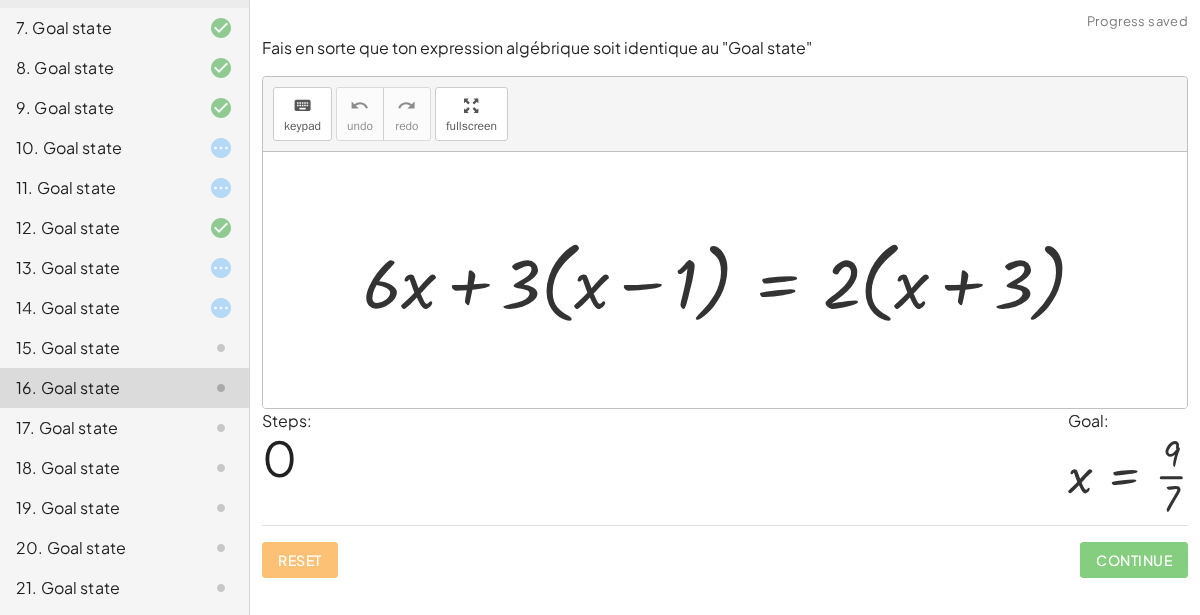 click on "15. Goal state" 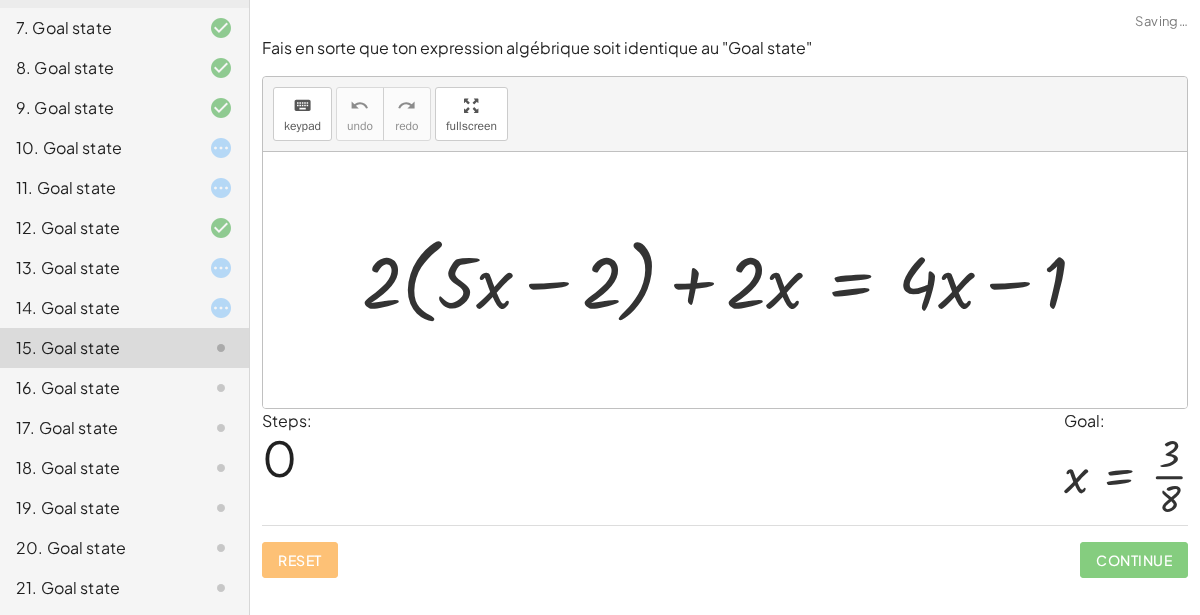 click on "Reset   Continue" at bounding box center (725, 551) 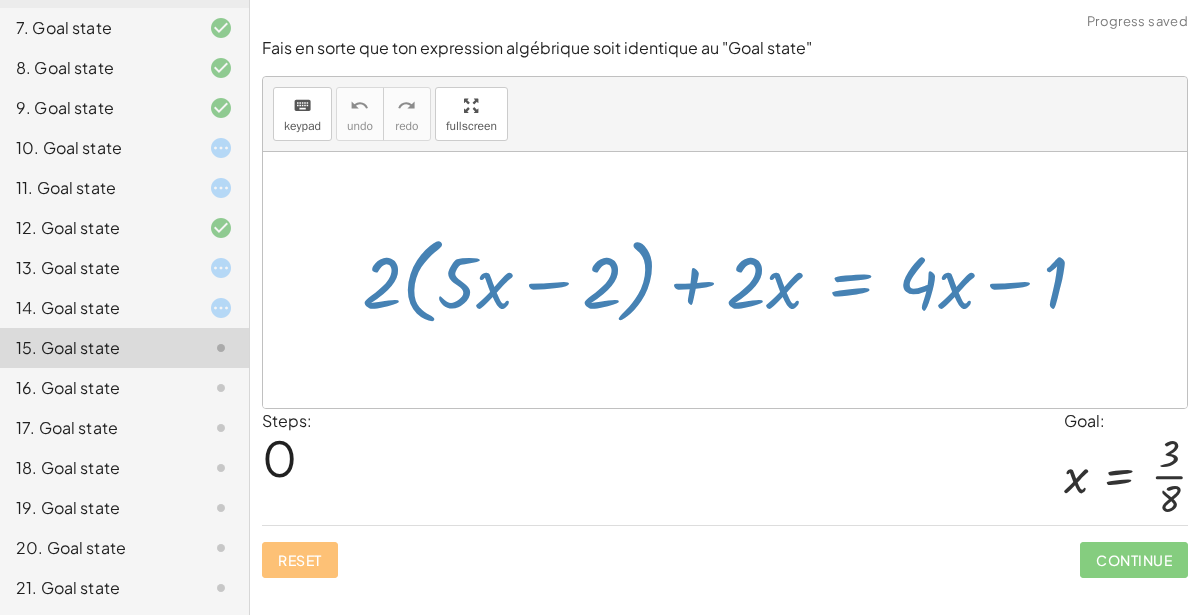click on "+ · 2 · ( + · 5 · x − 2 ) + · 2 · x = + · 4 · x − 1" at bounding box center (725, 279) 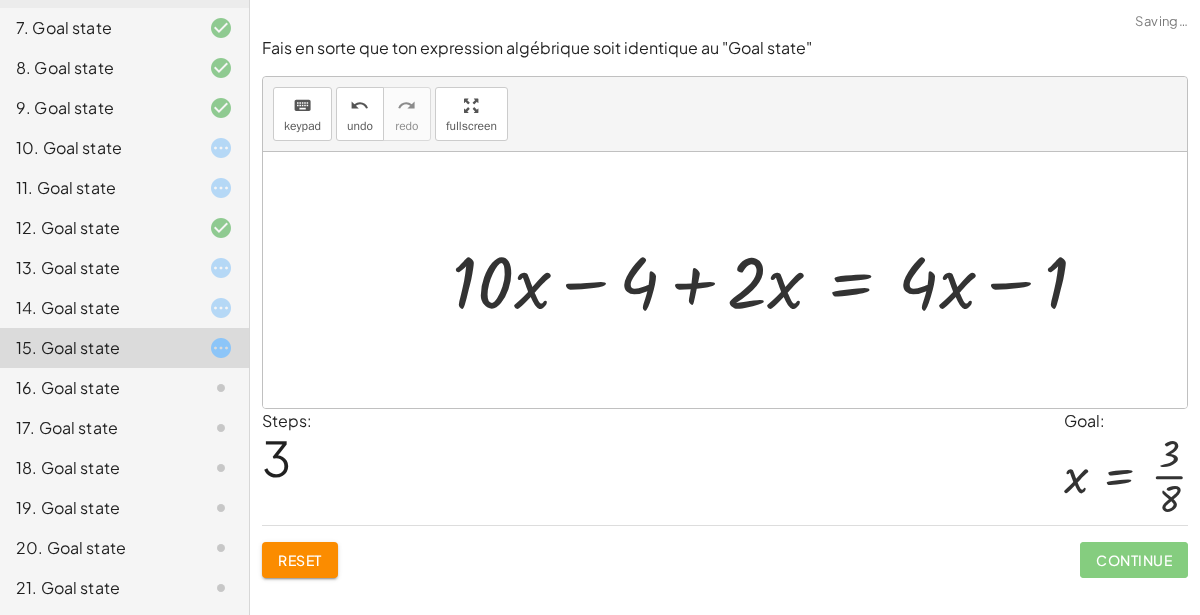 click 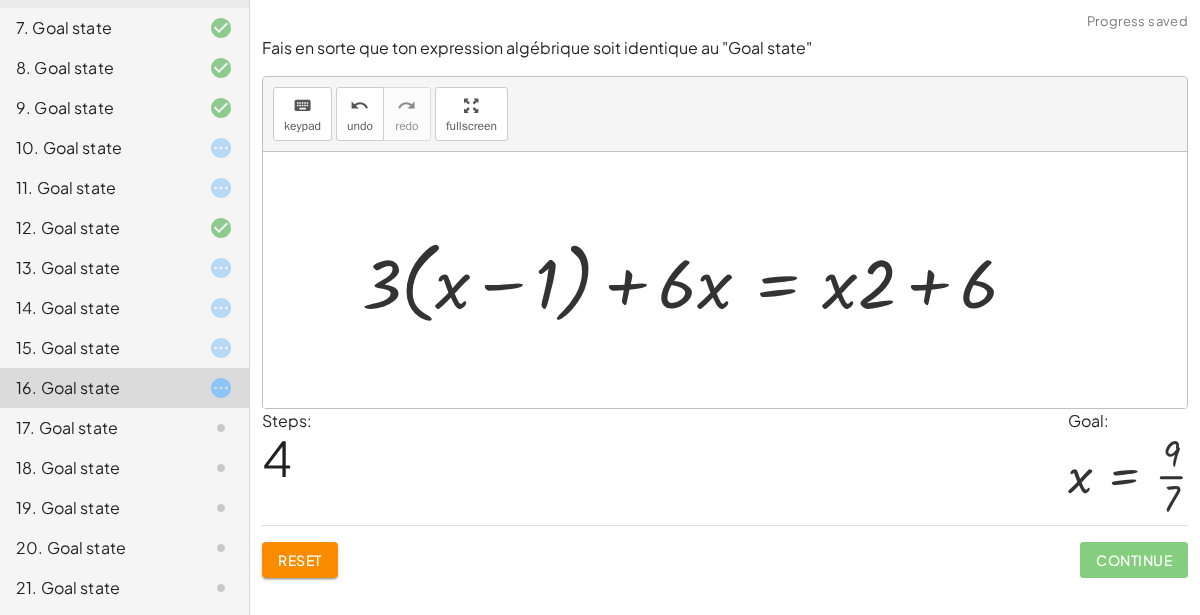 click 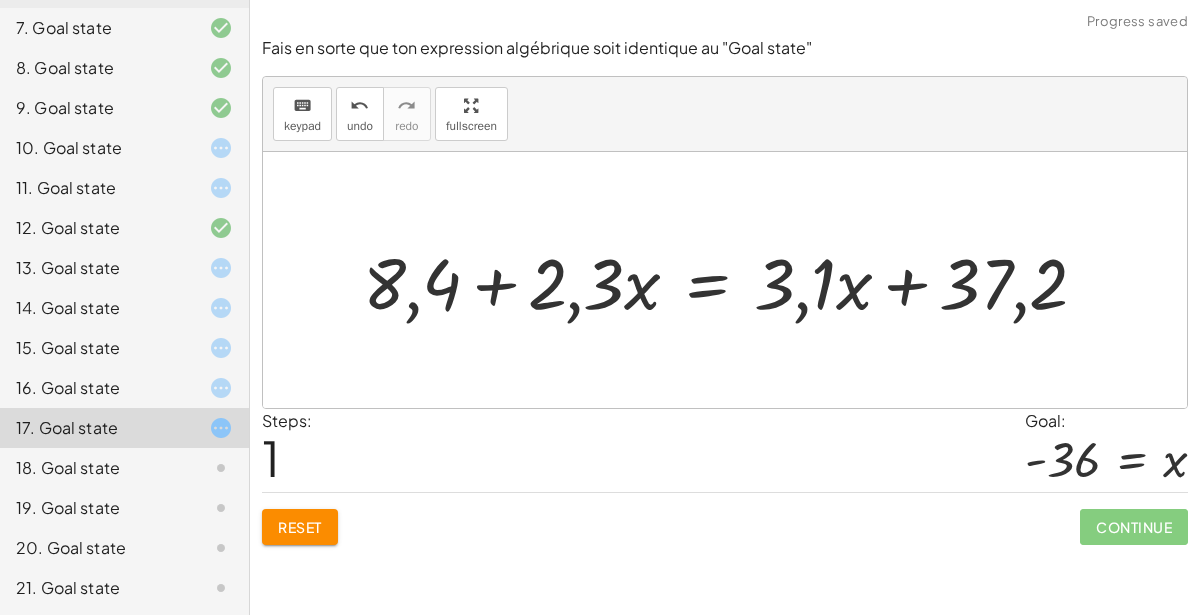 click 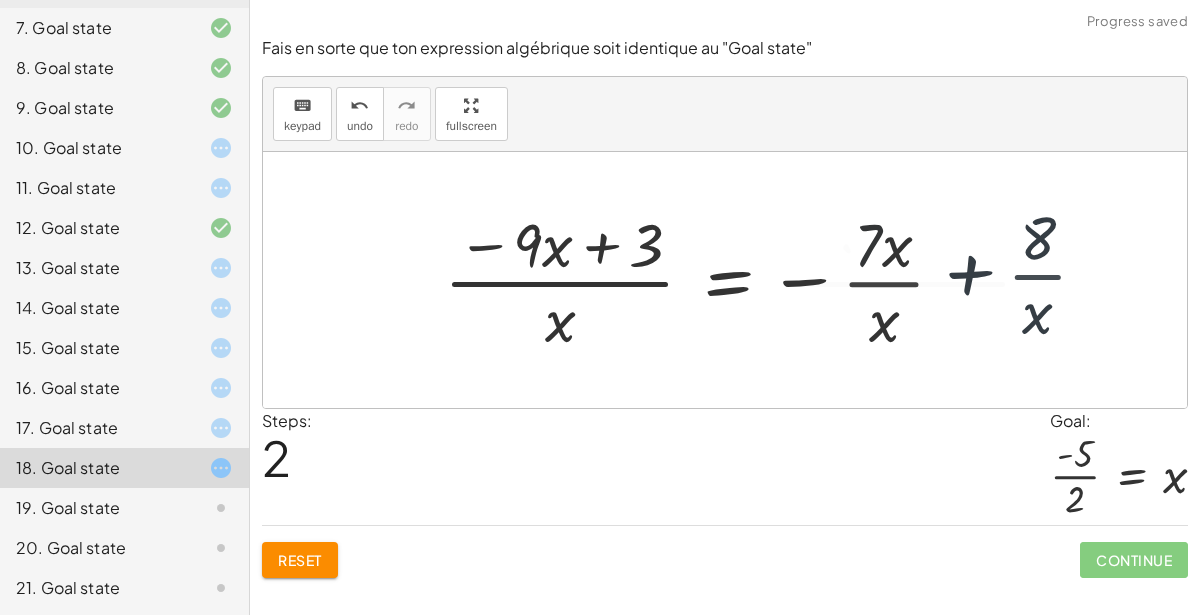 click on "18. Goal state" 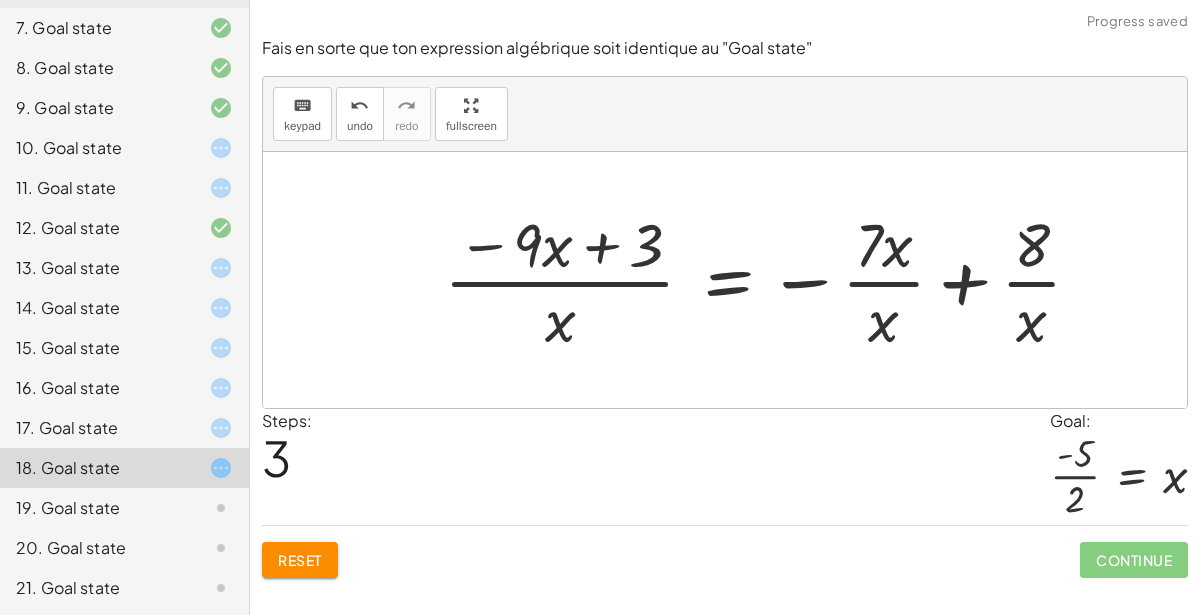 click on "19. Goal state" 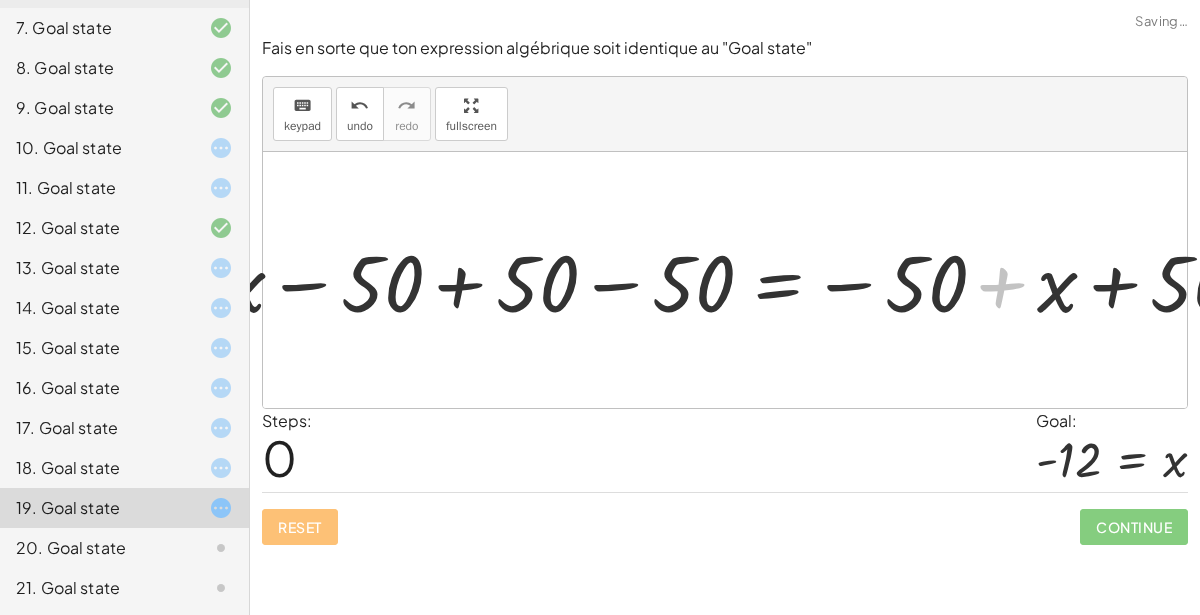 click on "20. Goal state" 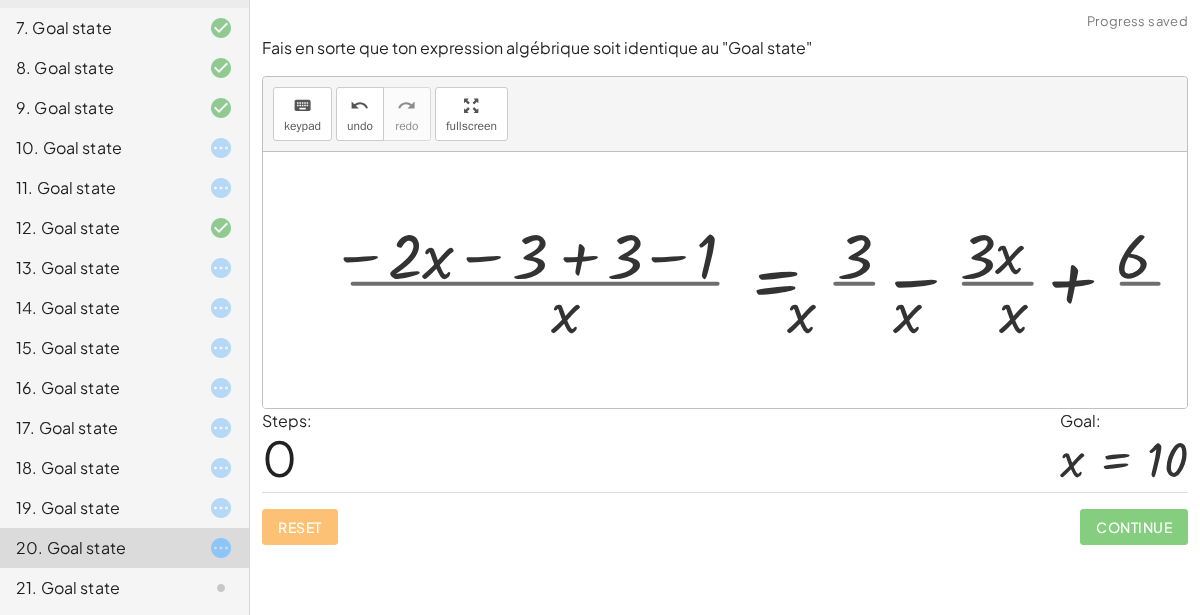 click on "21. Goal state" 